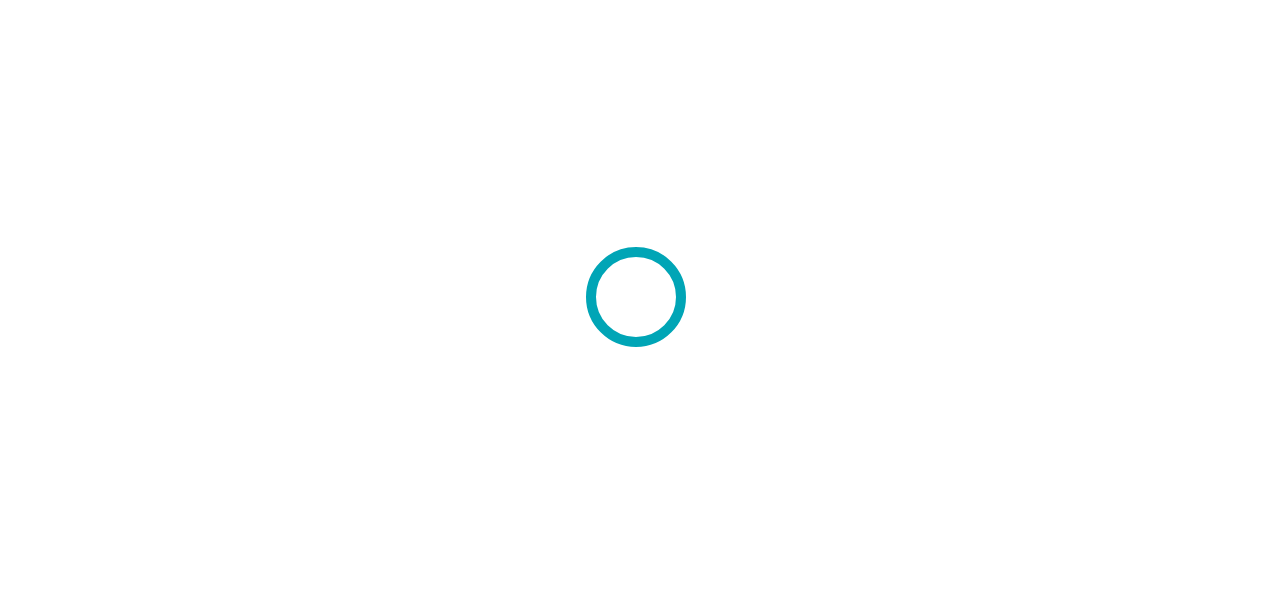 scroll, scrollTop: 0, scrollLeft: 0, axis: both 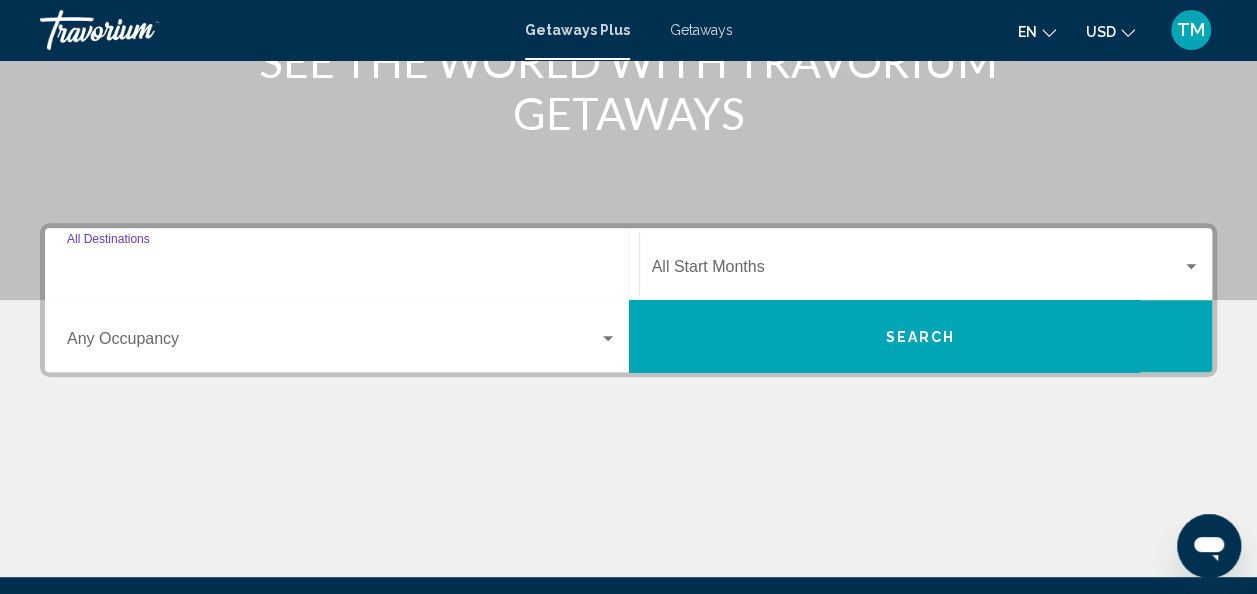 click on "Destination All Destinations" at bounding box center (342, 271) 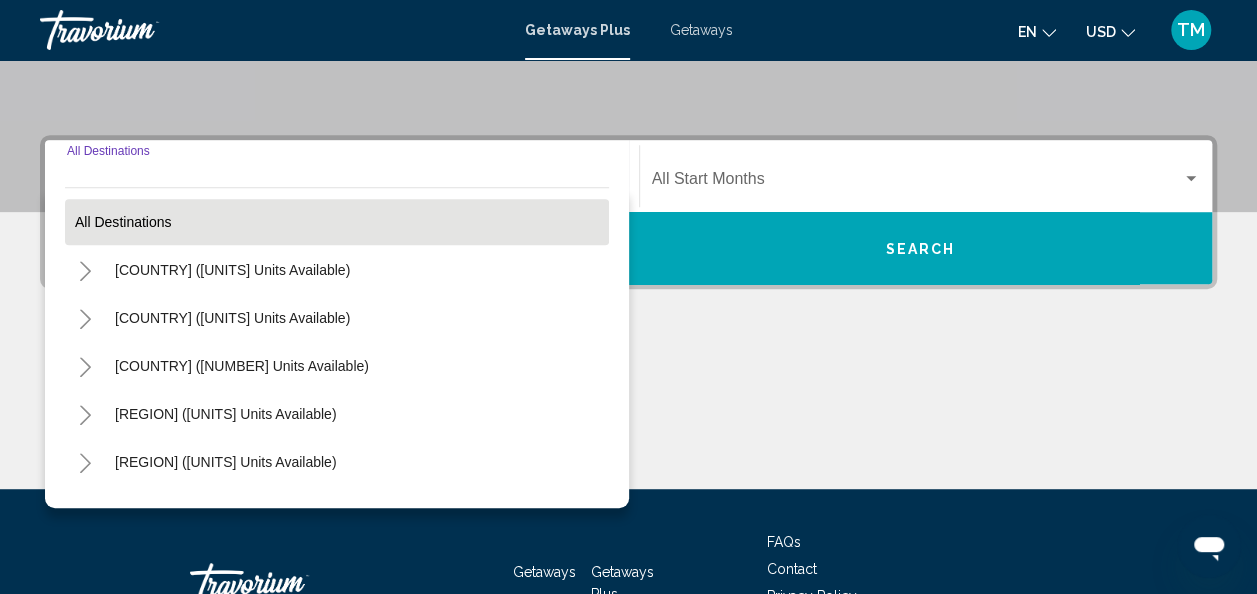 scroll, scrollTop: 358, scrollLeft: 0, axis: vertical 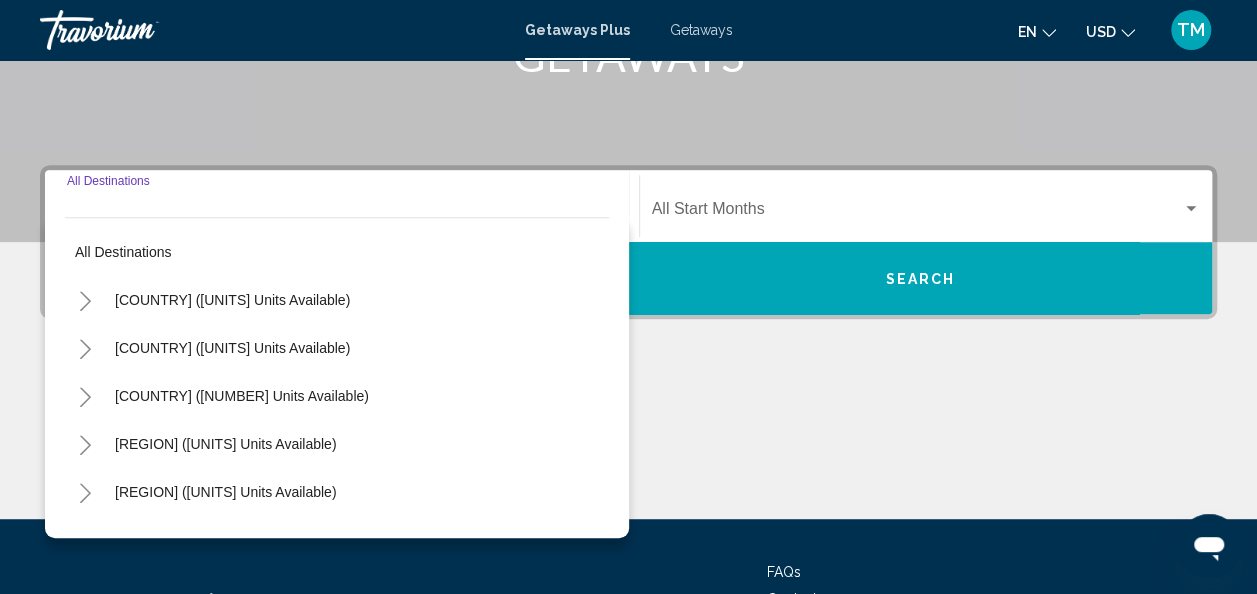 click on "Getaways Plus" at bounding box center [577, 30] 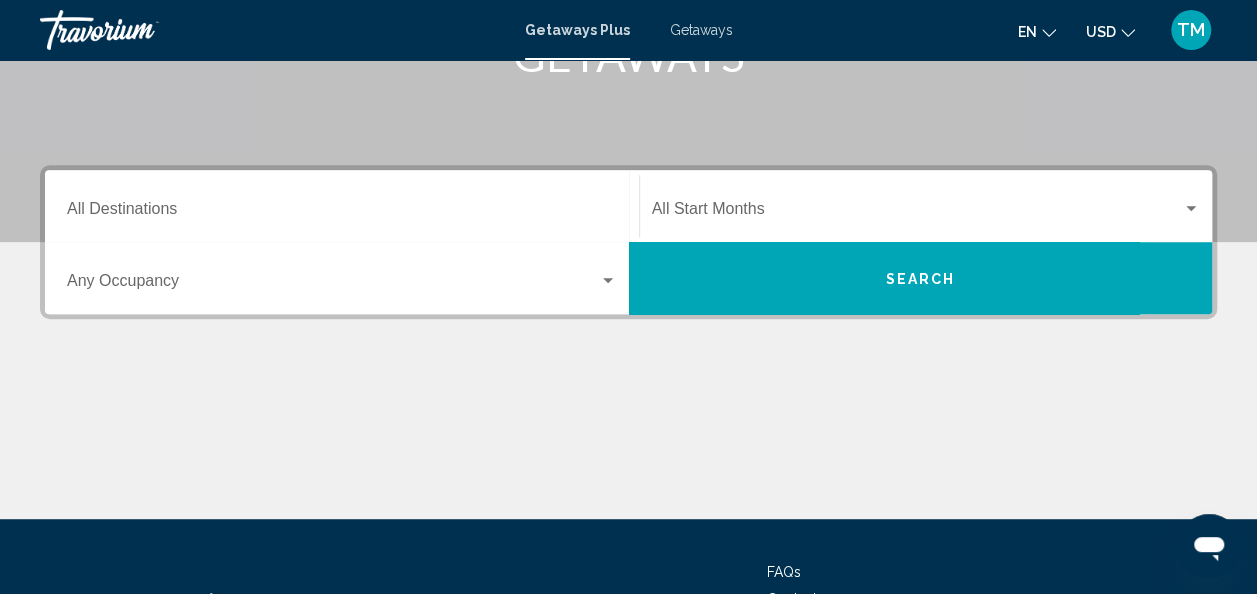 click on "Getaways Plus  Getaways en
English Español Français Italiano Português русский [CURRENCY]
[CURRENCY] ($) MXN (Mex$) CAD (Can$) GBP (£) EUR (€) AUD (A$) NZD (NZ$) CNY (CN¥) TM Login" at bounding box center [628, 30] 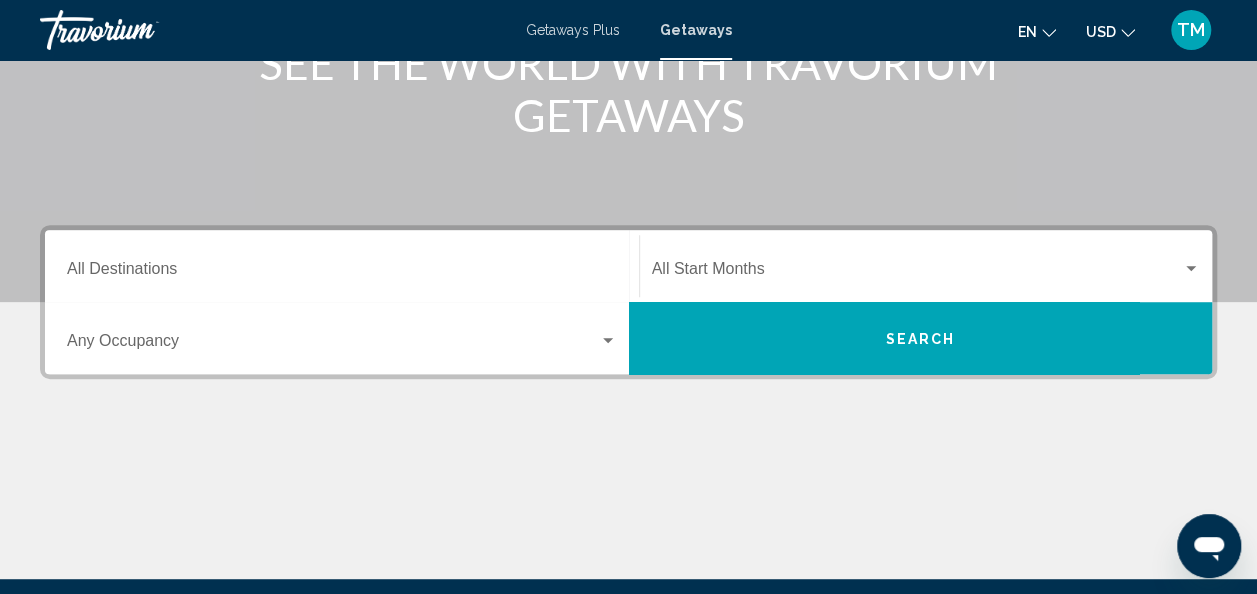 scroll, scrollTop: 300, scrollLeft: 0, axis: vertical 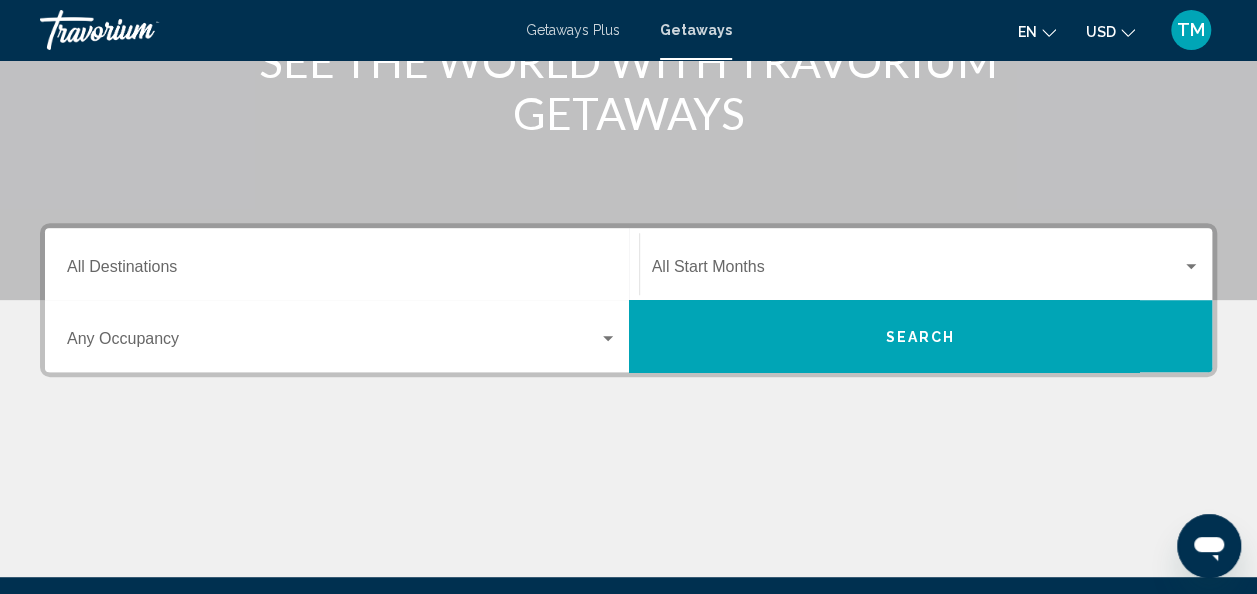 click on "Start Month All Start Months" at bounding box center (926, 264) 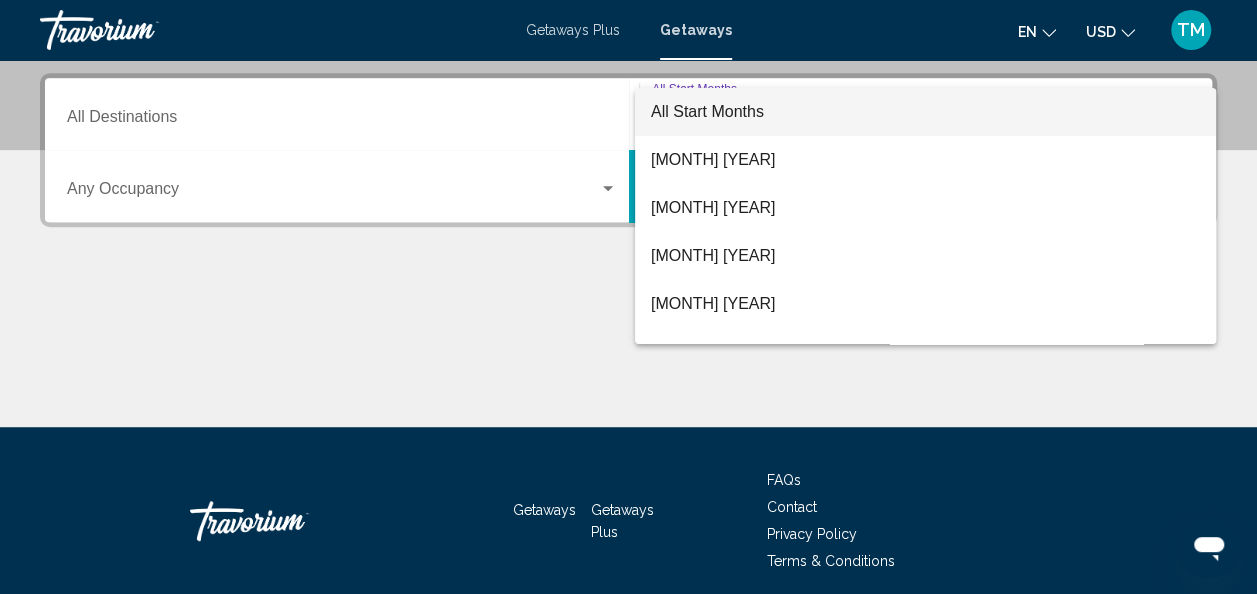 scroll, scrollTop: 458, scrollLeft: 0, axis: vertical 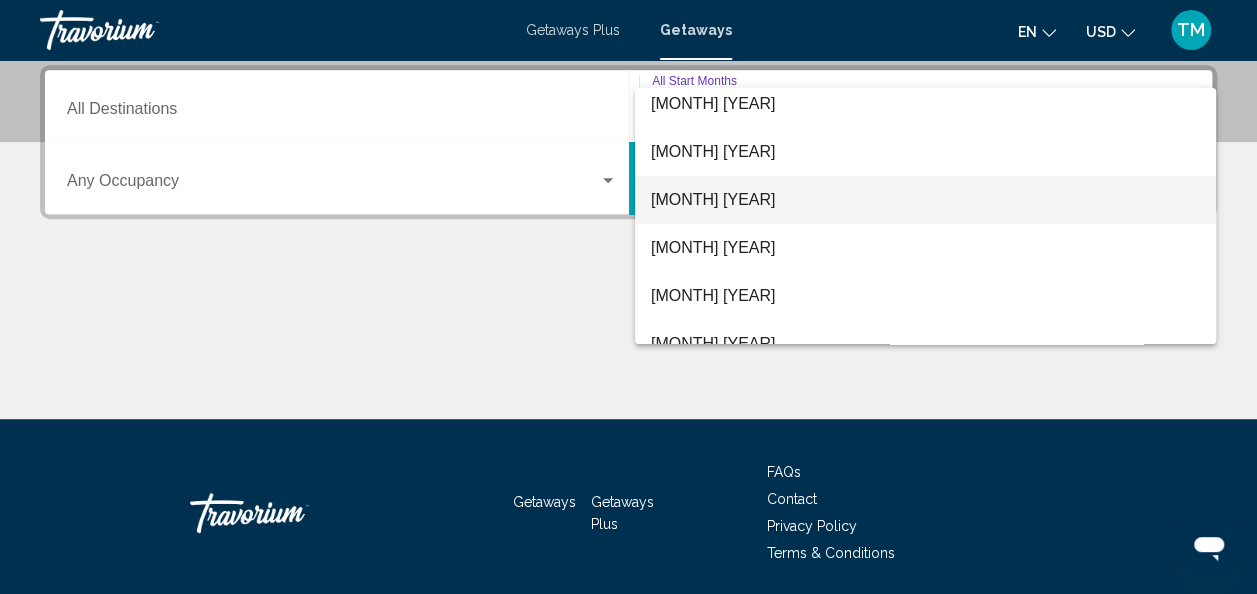 click on "[MONTH] [YEAR]" at bounding box center (925, 200) 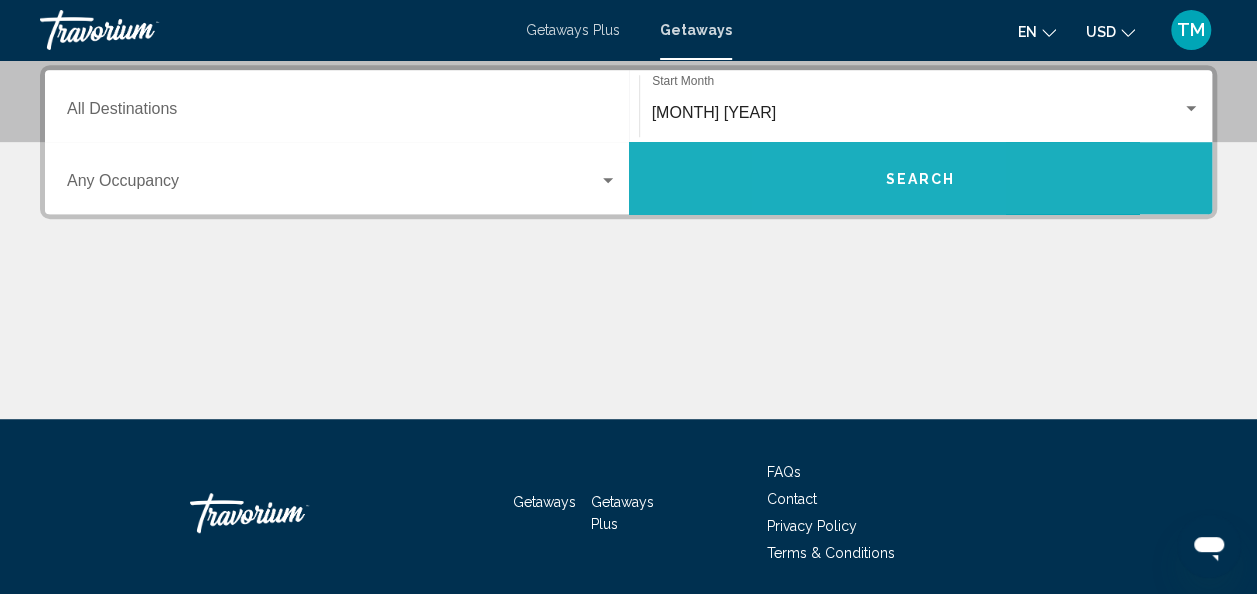 click on "Search" at bounding box center [921, 178] 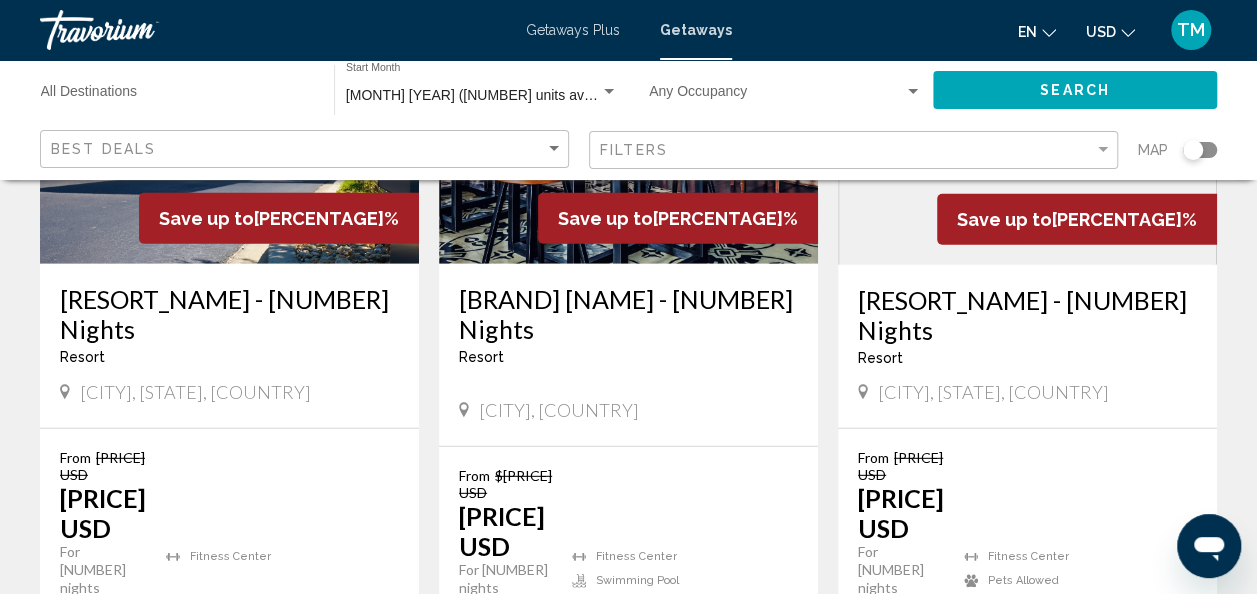 scroll, scrollTop: 2700, scrollLeft: 0, axis: vertical 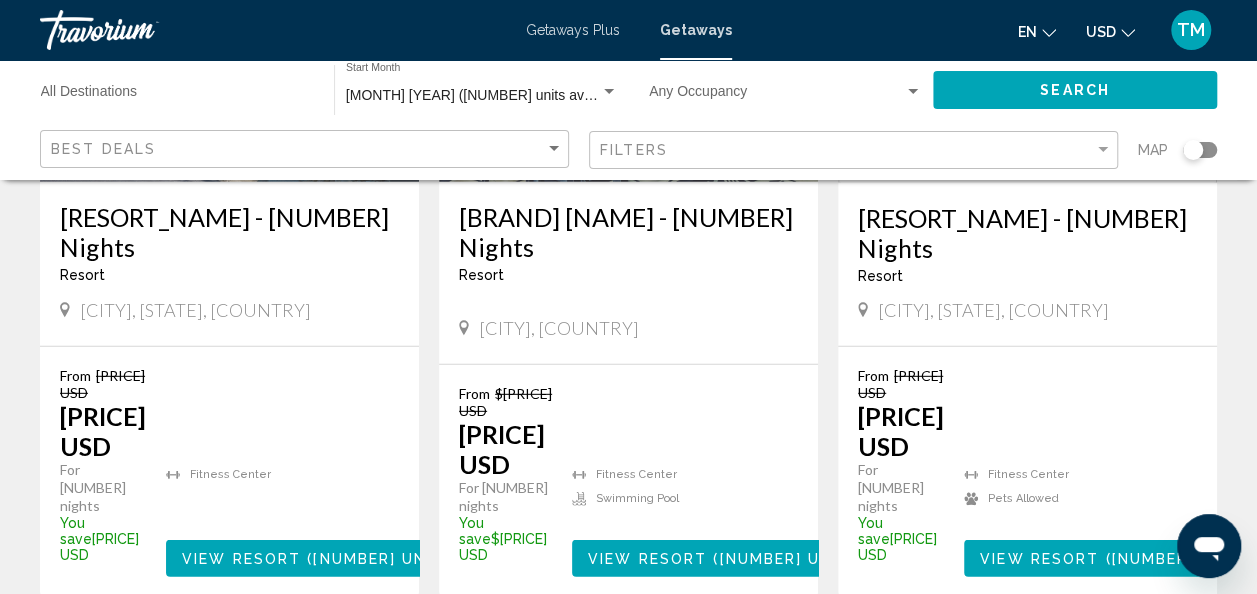 click on "page  [NUMBER]" at bounding box center (488, 657) 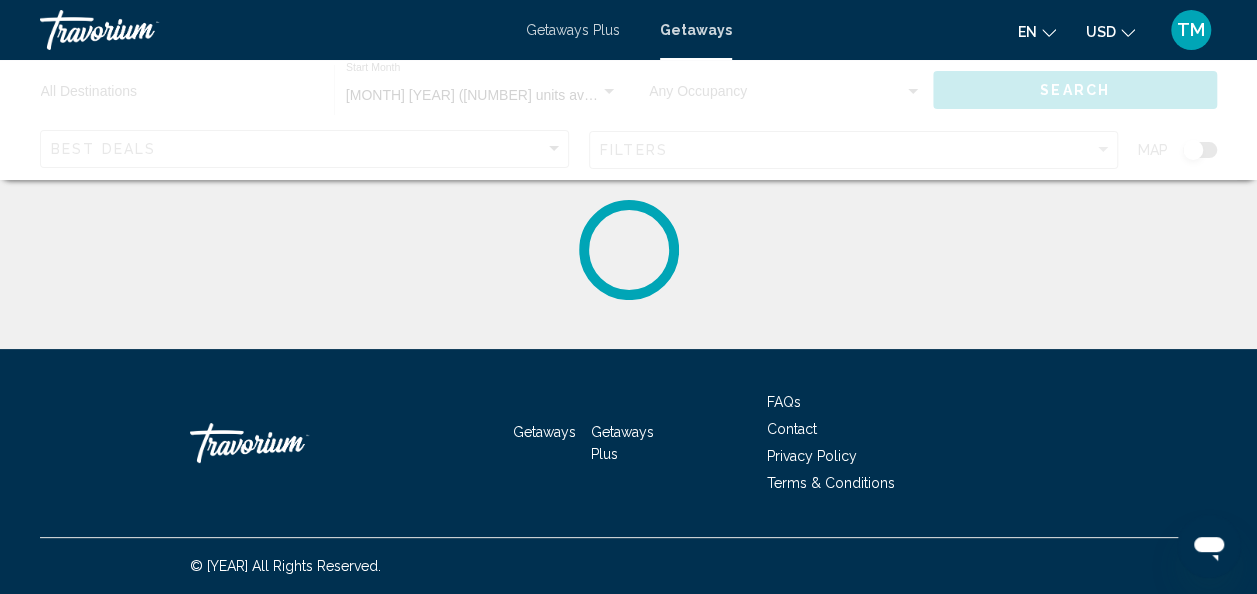 scroll, scrollTop: 0, scrollLeft: 0, axis: both 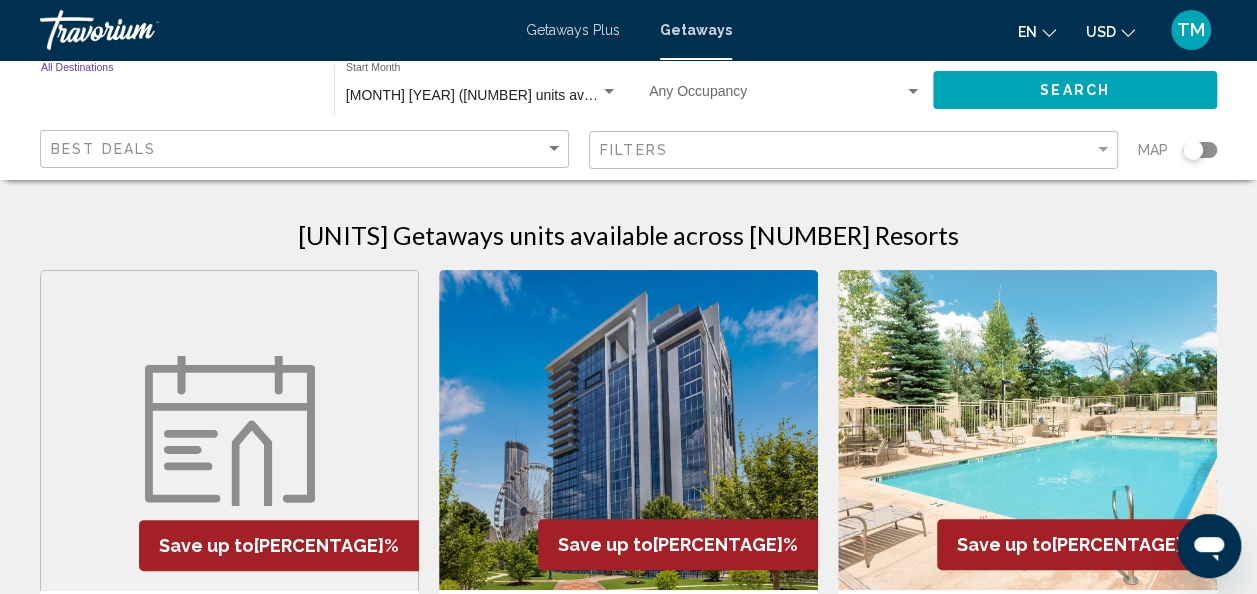 click on "Destination All Destinations" at bounding box center [177, 96] 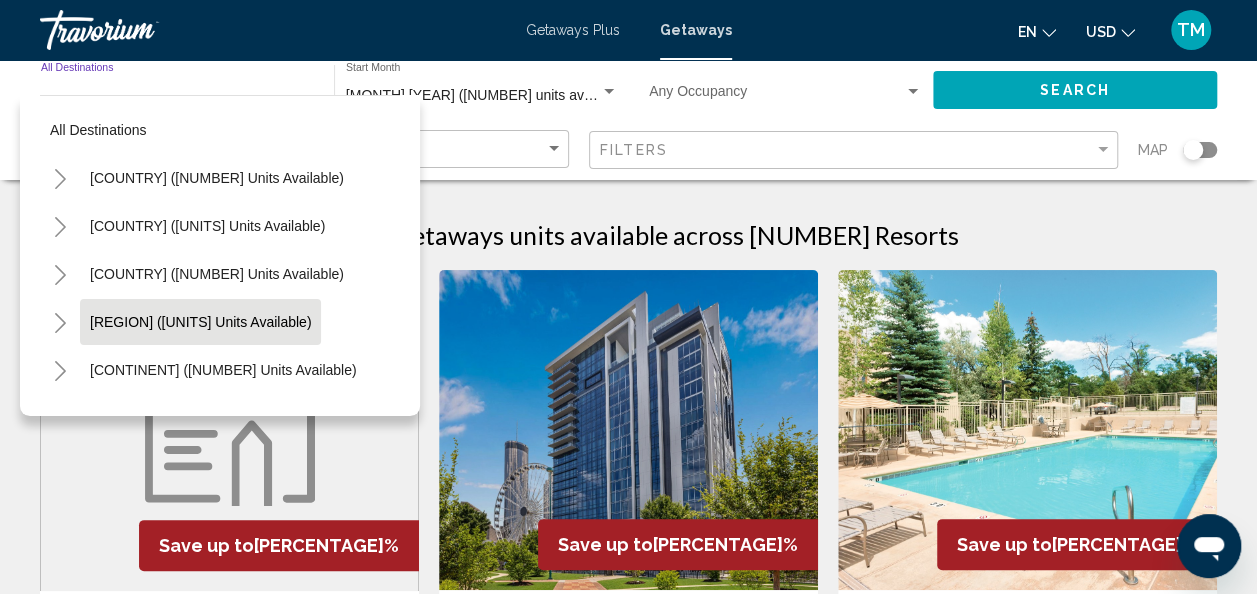 scroll, scrollTop: 100, scrollLeft: 0, axis: vertical 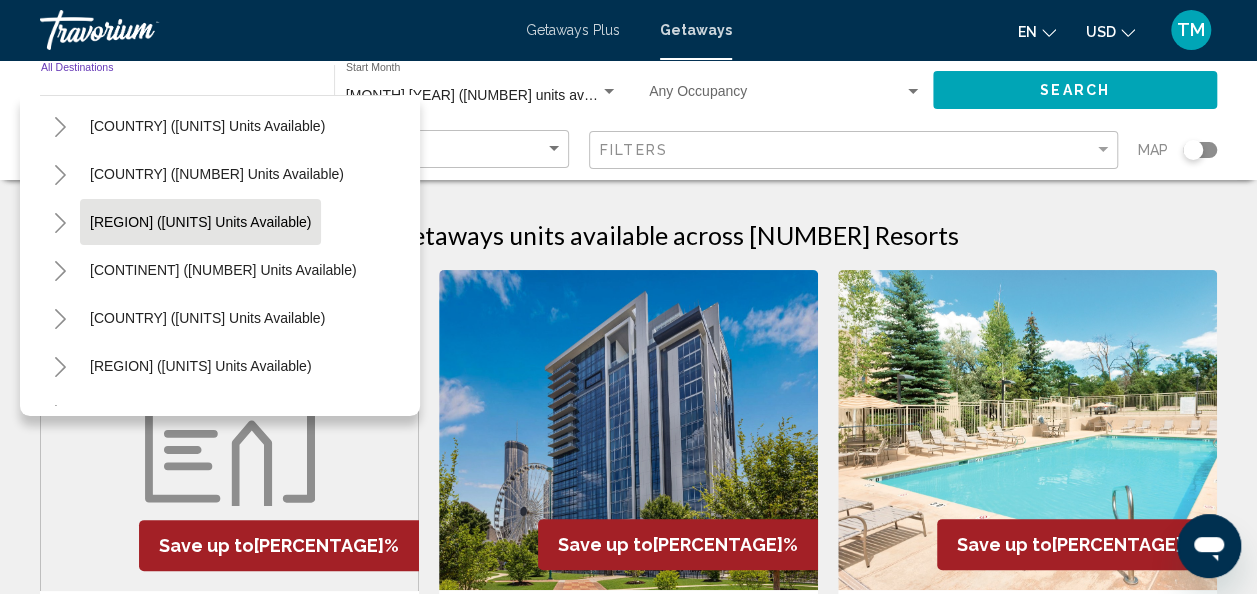 click on "[REGION] ([UNITS] units available)" at bounding box center [217, 78] 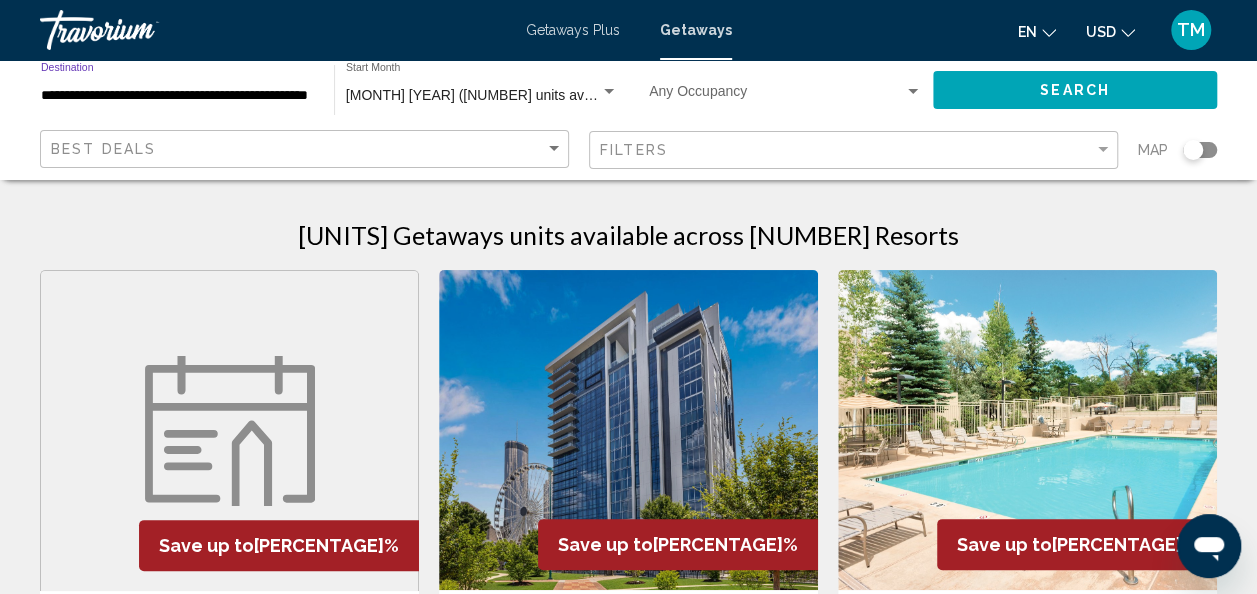 click on "Search" at bounding box center (1075, 91) 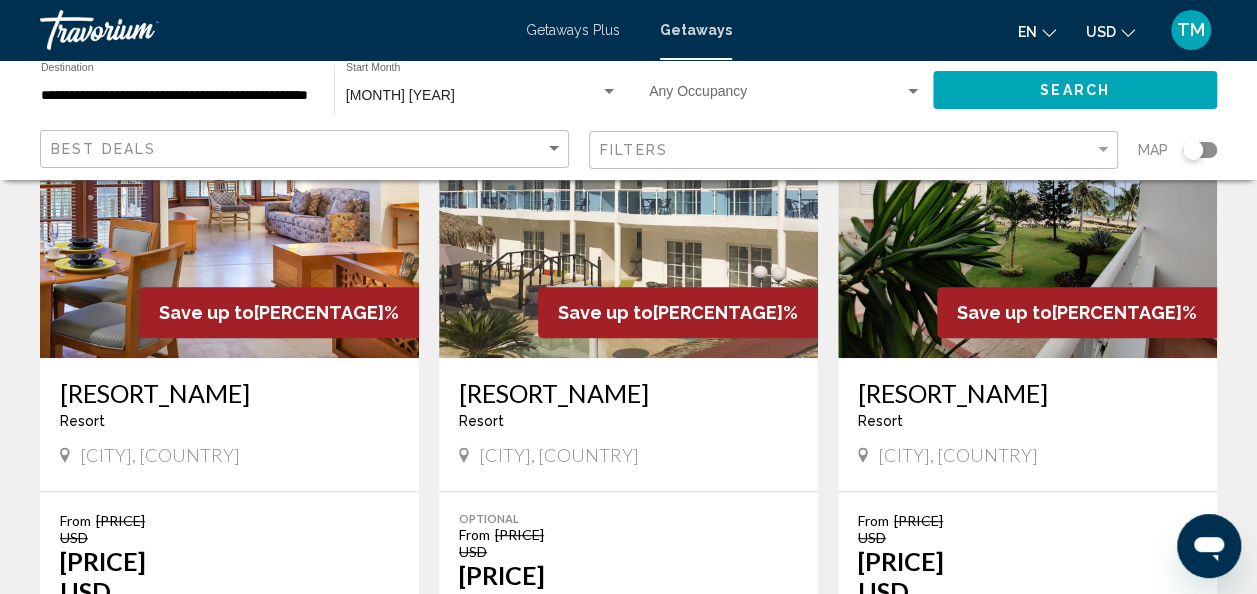 scroll, scrollTop: 0, scrollLeft: 0, axis: both 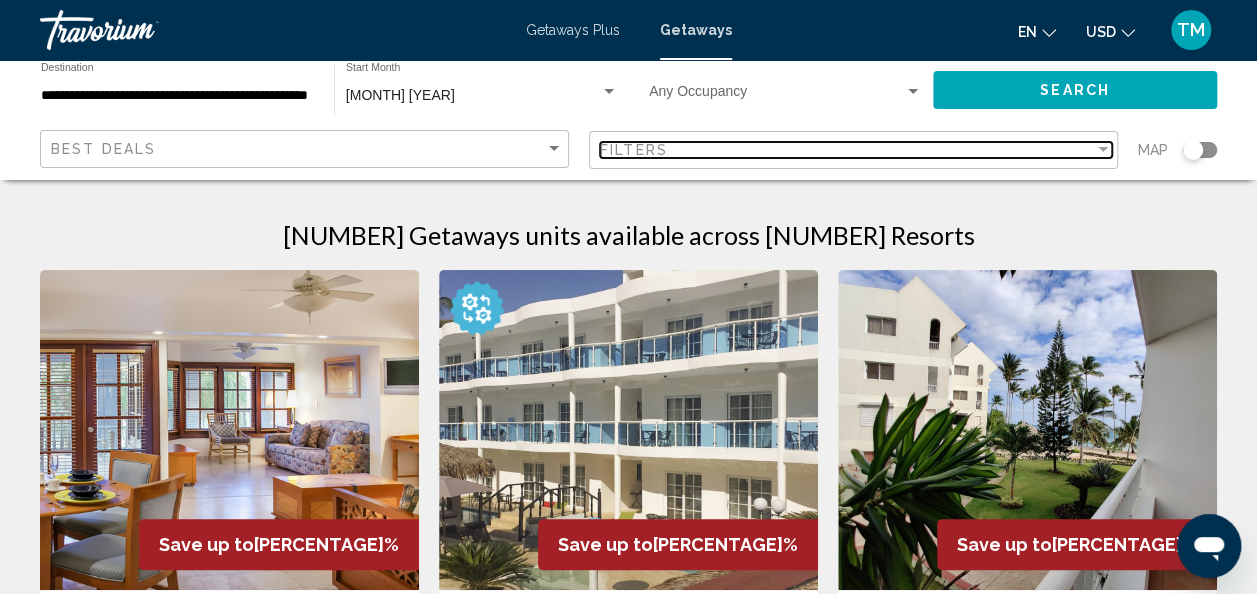 click at bounding box center (1103, 150) 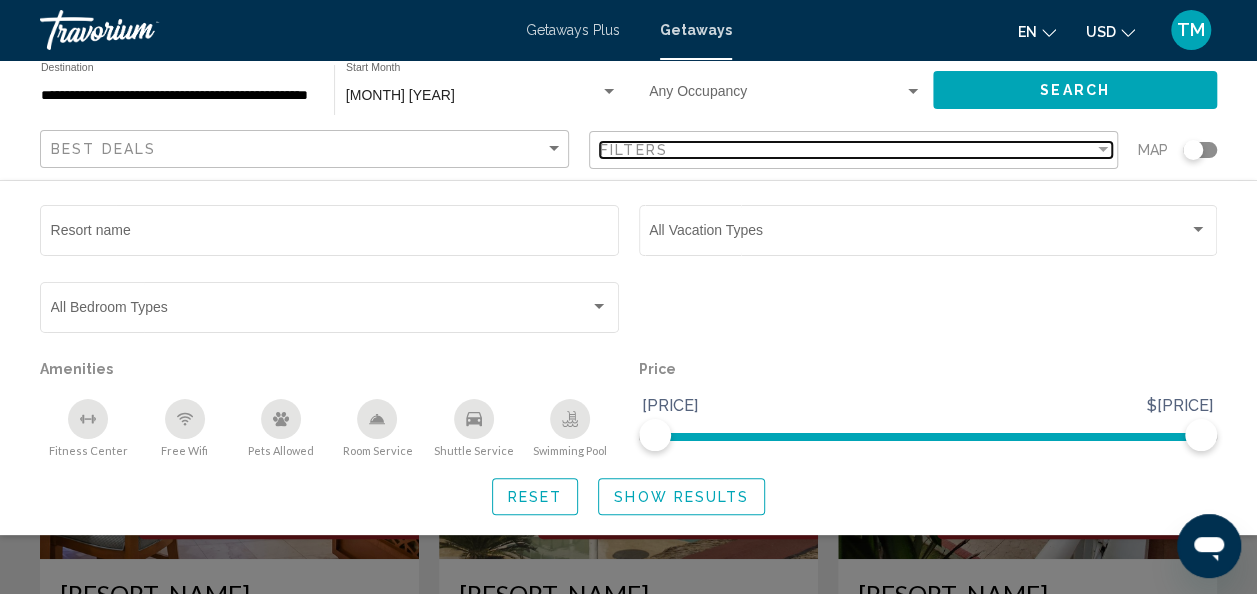 scroll, scrollTop: 0, scrollLeft: 0, axis: both 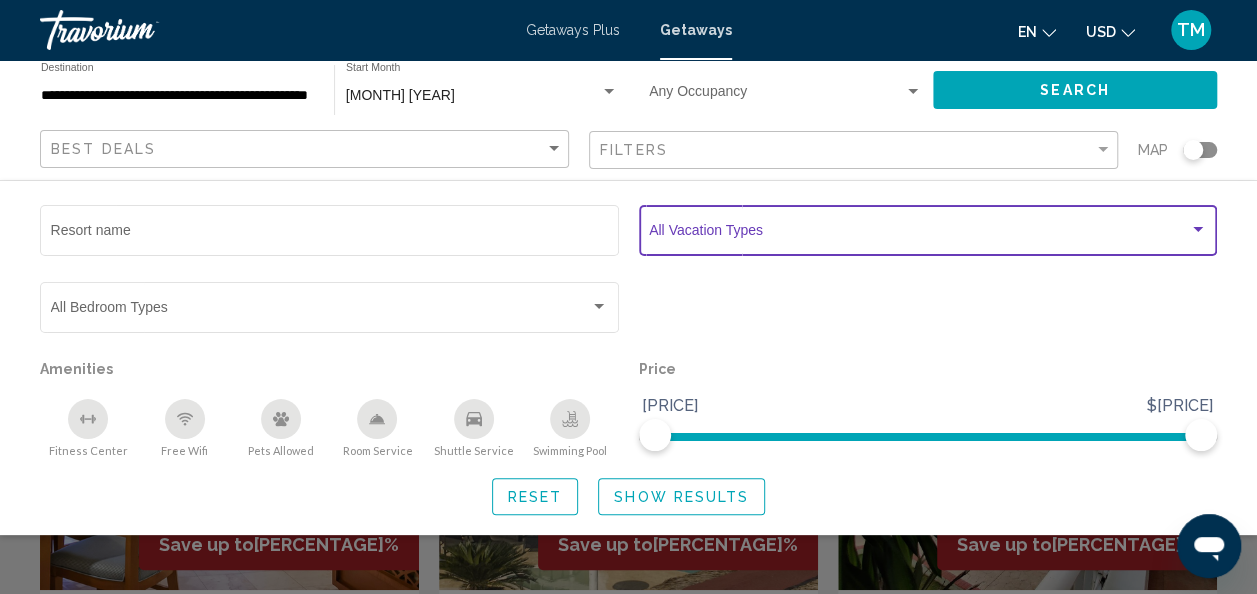 click at bounding box center [1198, 230] 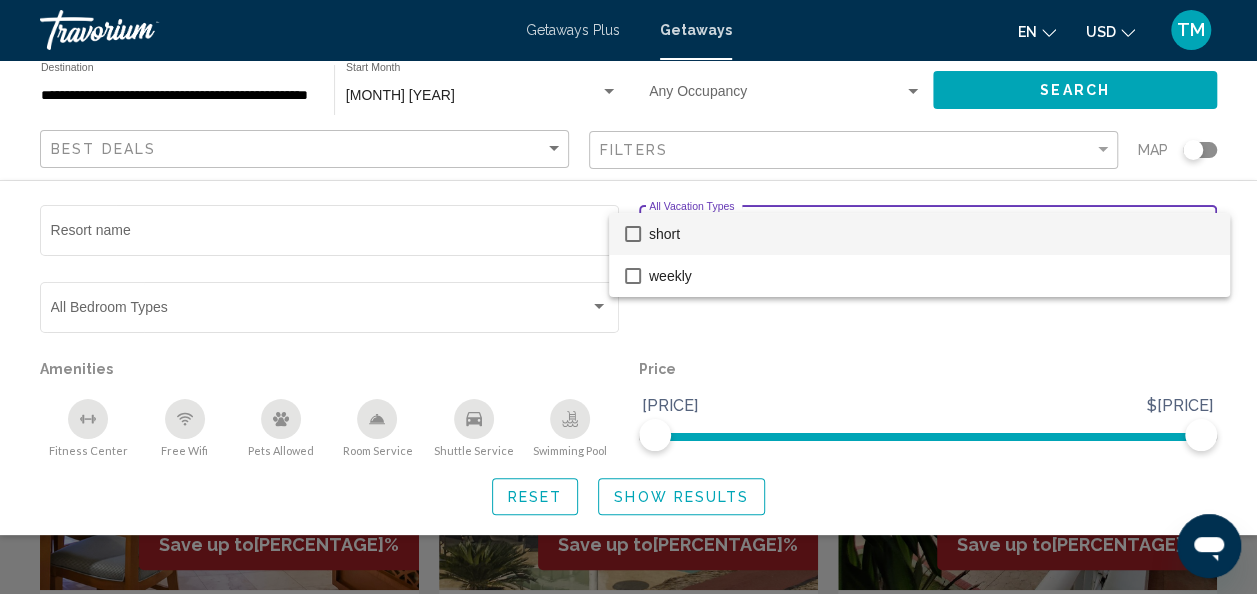 click on "short" at bounding box center [931, 234] 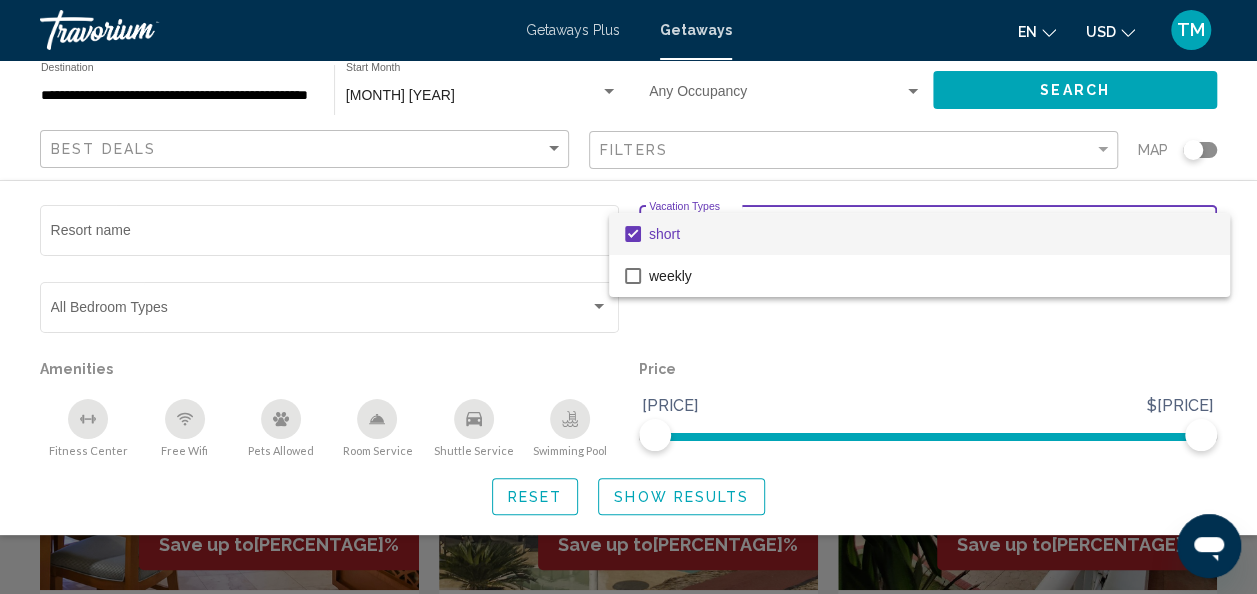 click at bounding box center [628, 297] 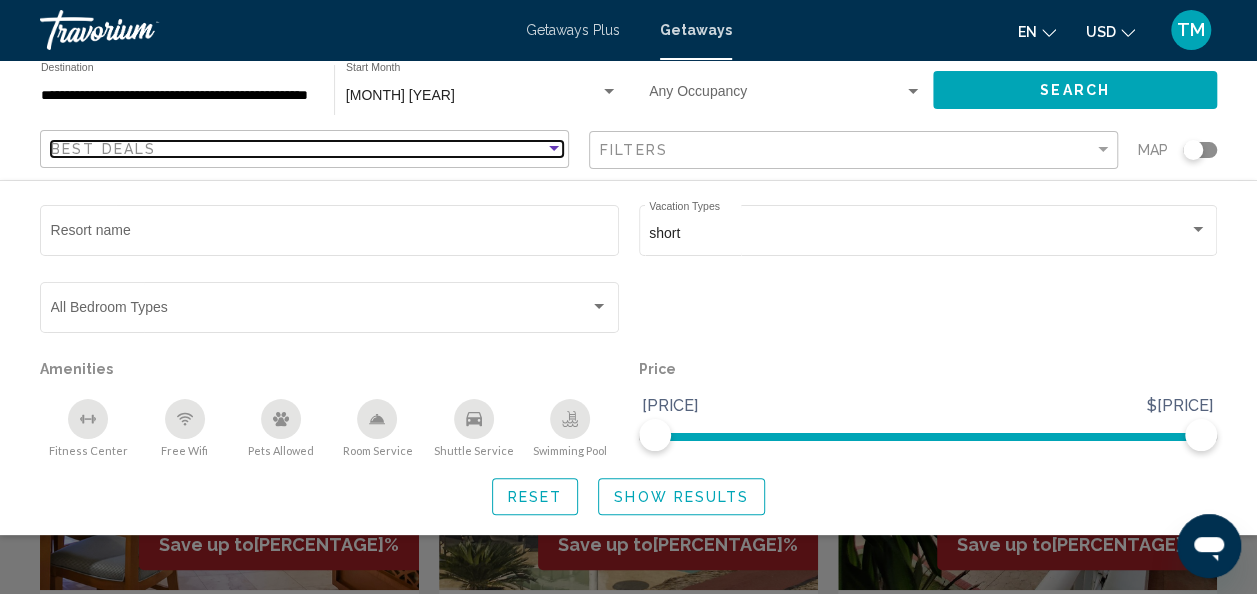 click at bounding box center (554, 149) 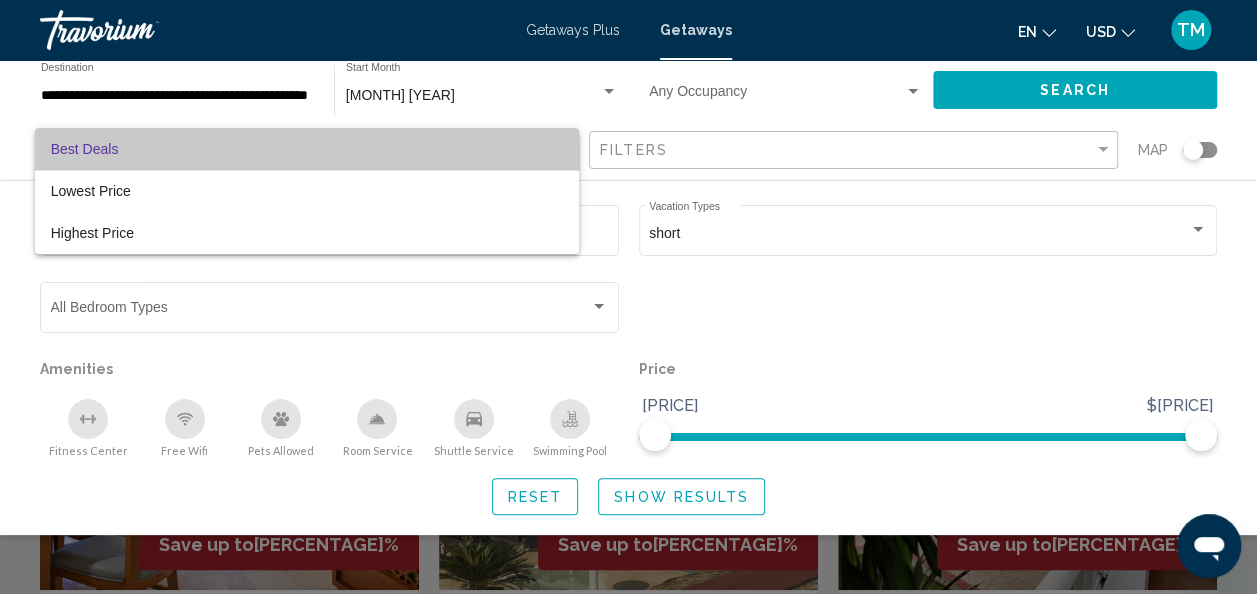 click on "Best Deals" at bounding box center (307, 149) 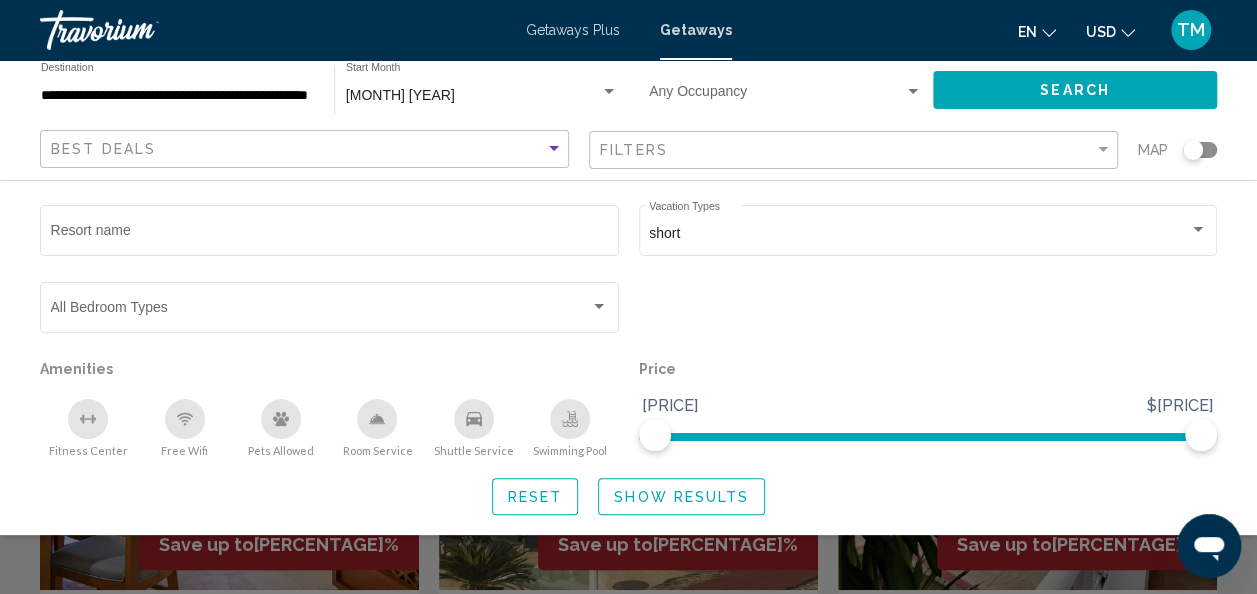 click on "Show Results" at bounding box center [681, 496] 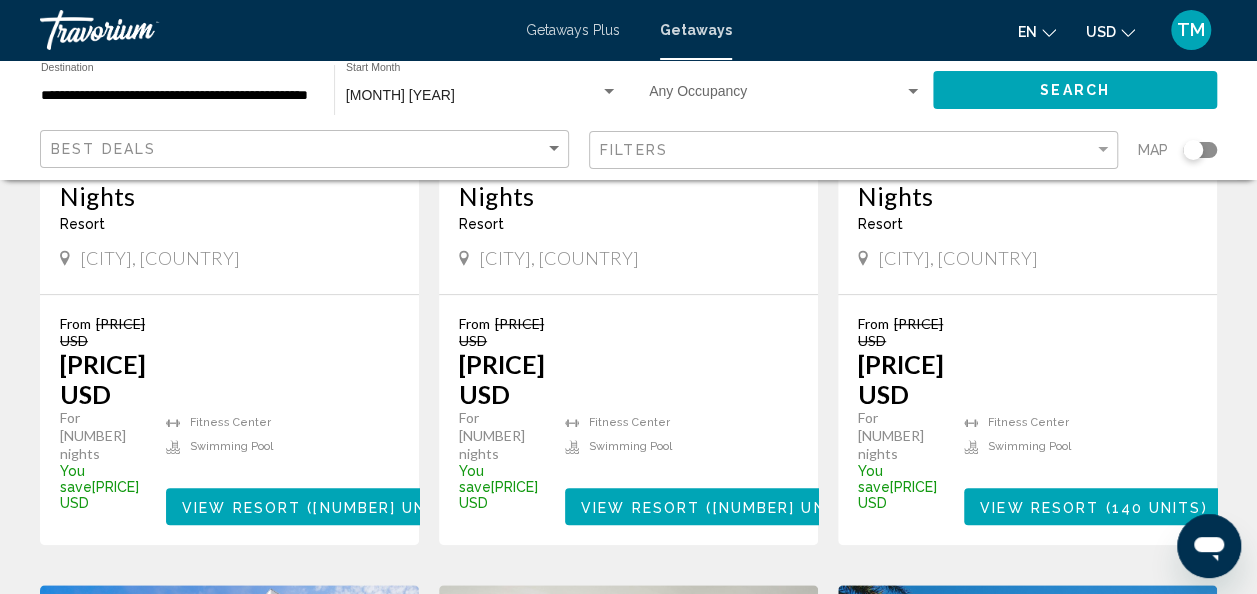scroll, scrollTop: 500, scrollLeft: 0, axis: vertical 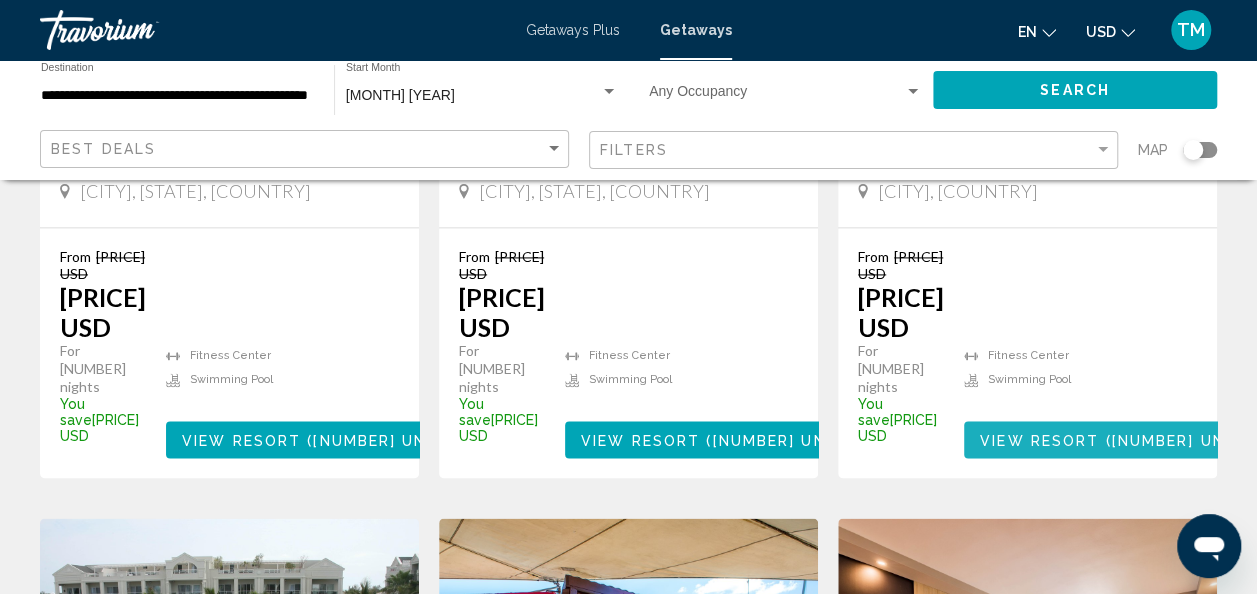 click on "[NUMBER] units" at bounding box center (1181, 440) 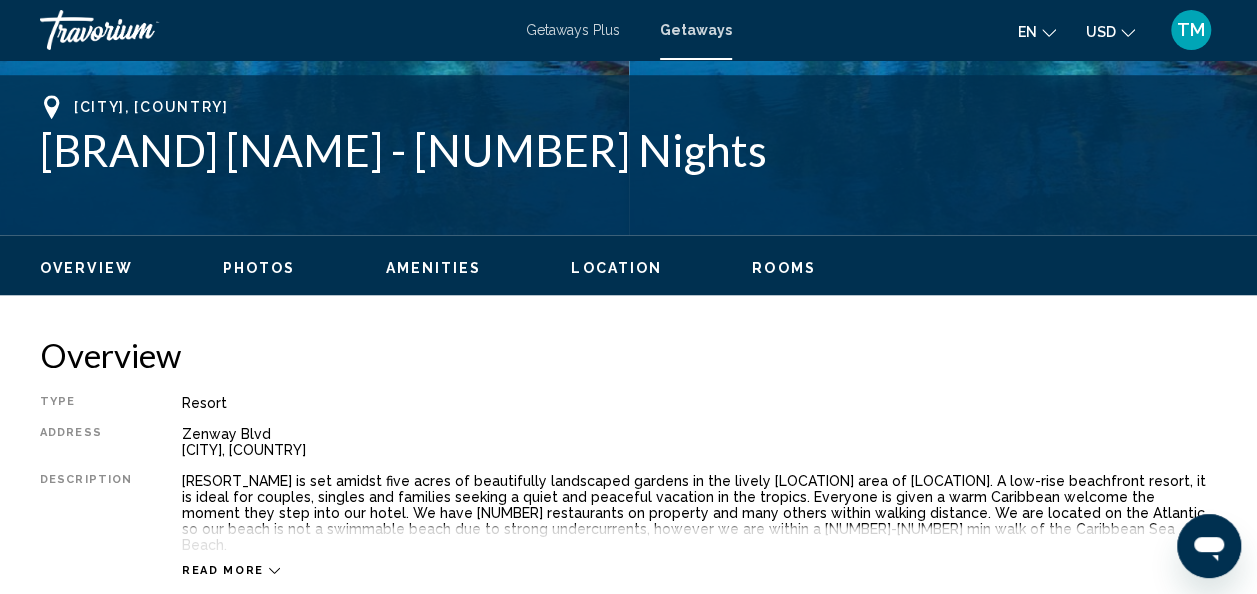 scroll, scrollTop: 838, scrollLeft: 0, axis: vertical 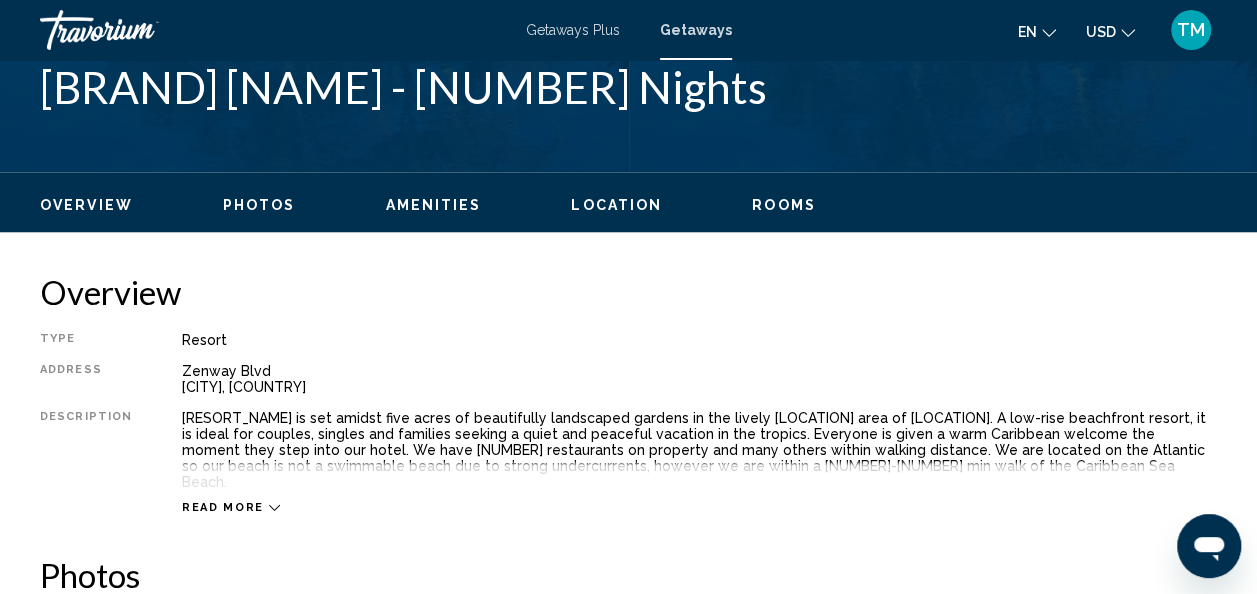 click on "Read more" at bounding box center [223, 507] 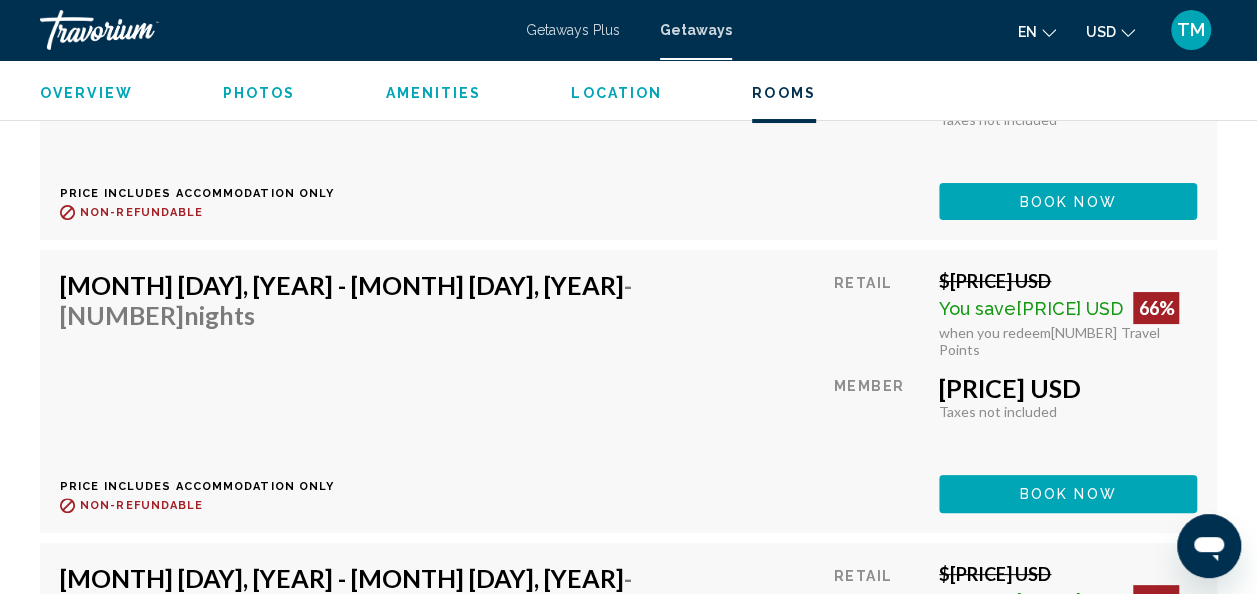 scroll, scrollTop: 7538, scrollLeft: 0, axis: vertical 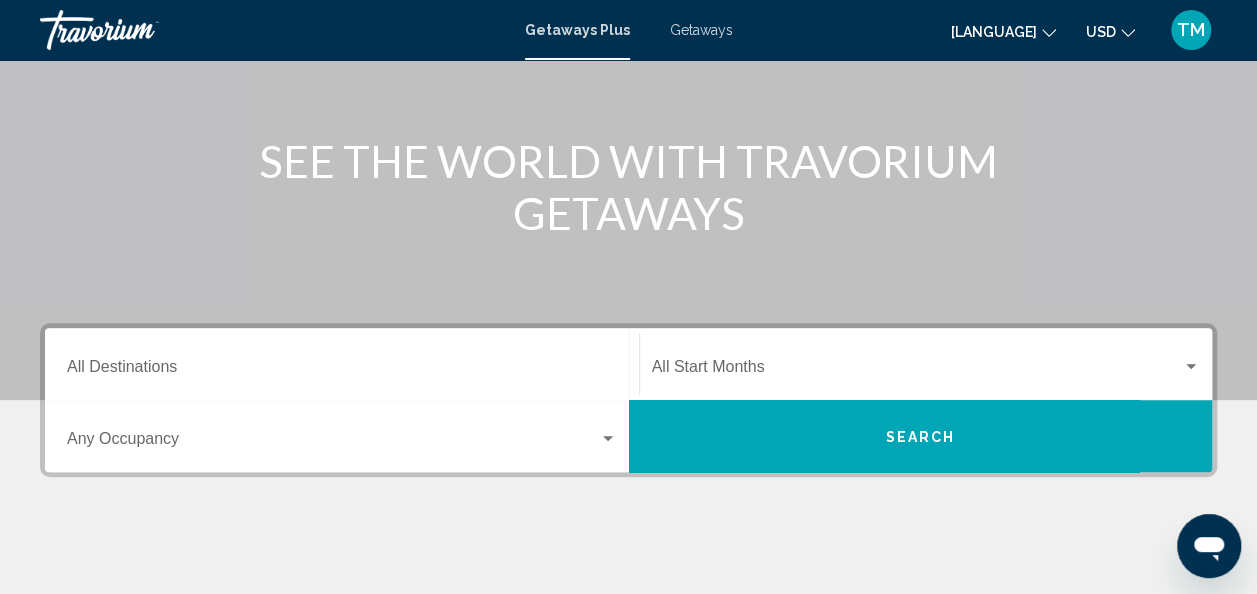click on "Destination All Destinations" at bounding box center (342, 371) 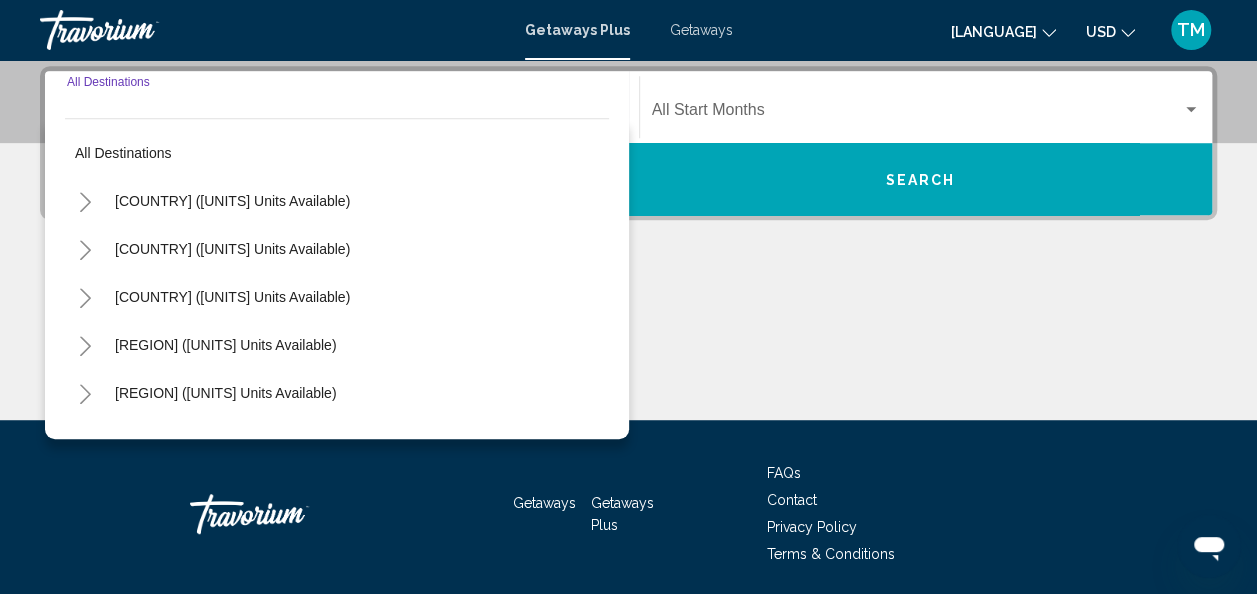 scroll, scrollTop: 458, scrollLeft: 0, axis: vertical 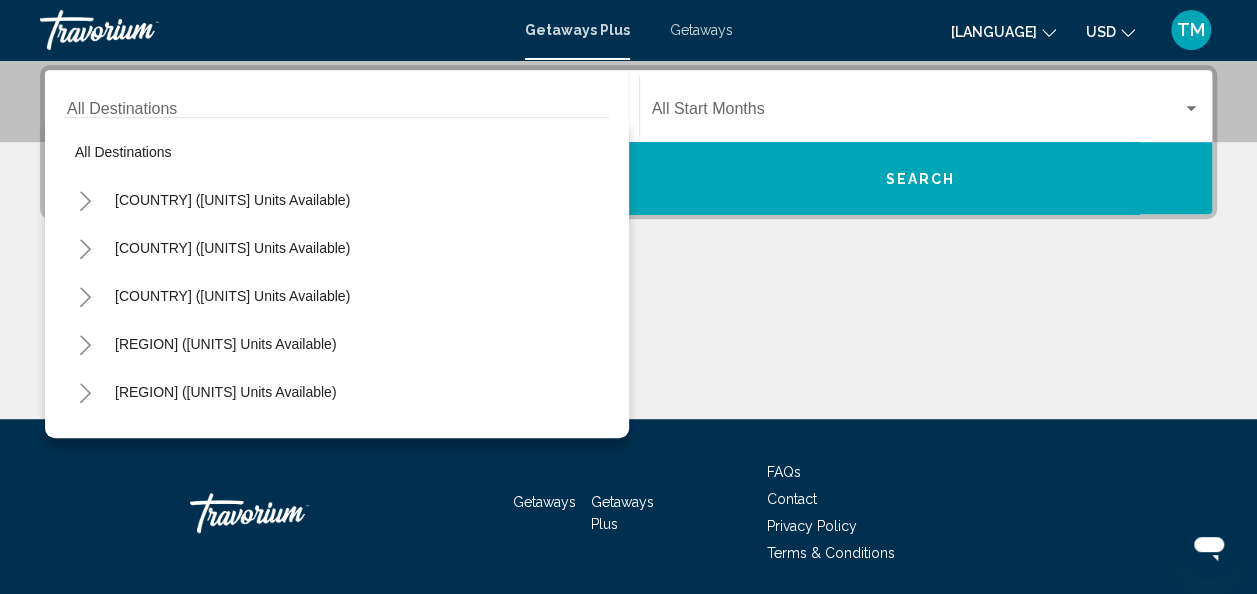 click at bounding box center (628, 344) 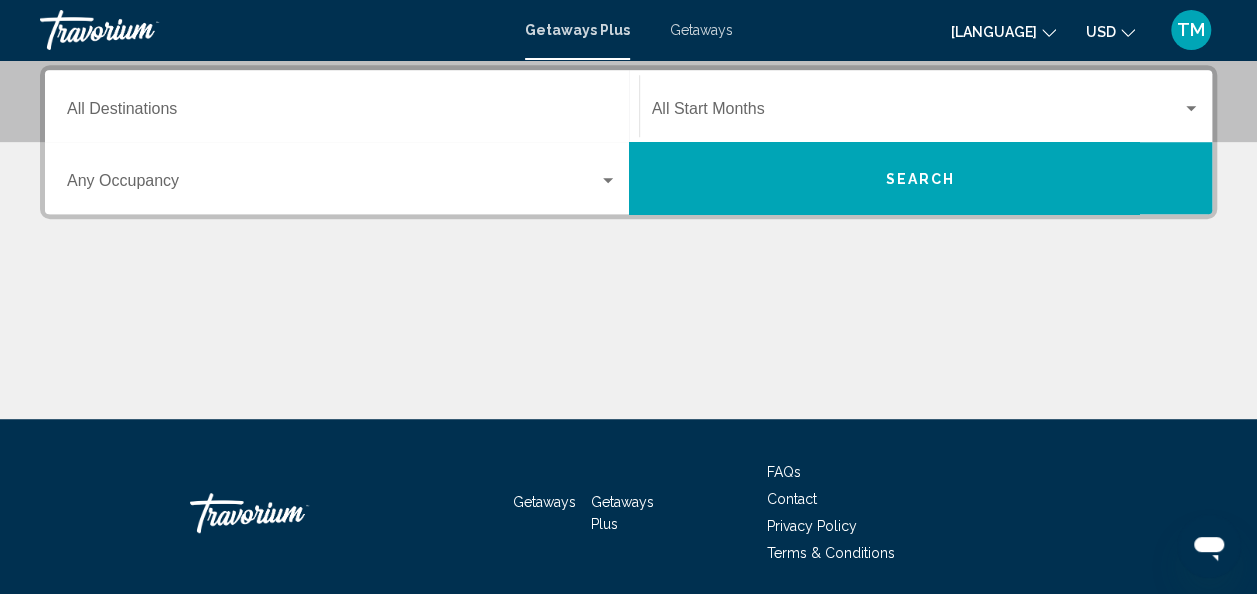 click at bounding box center [608, 180] 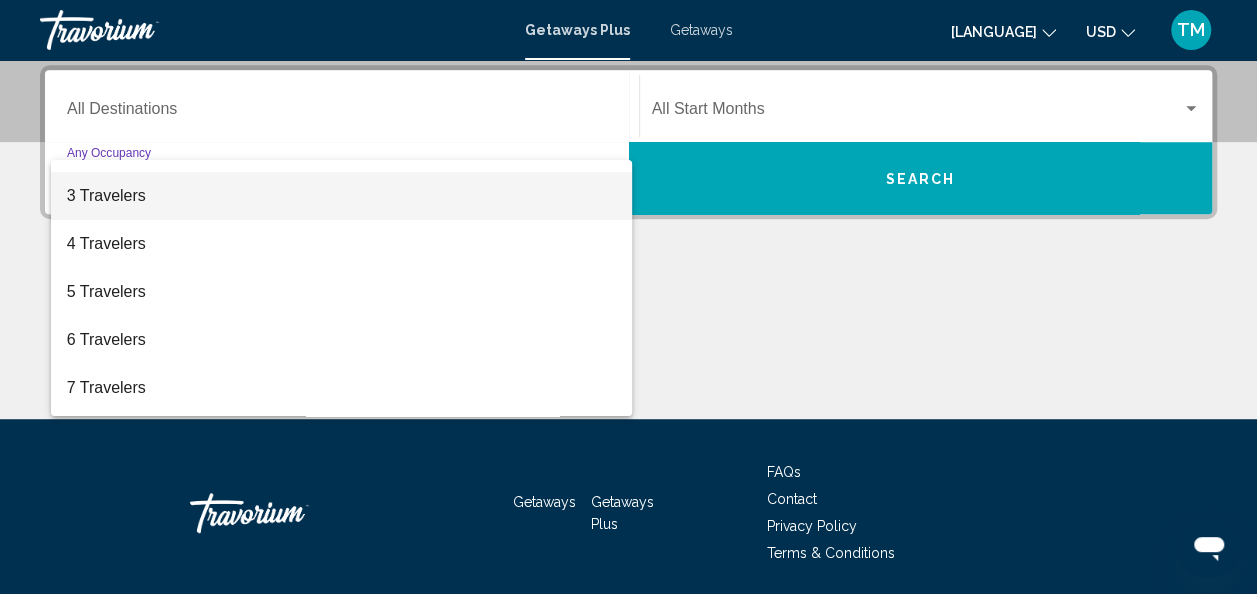 scroll, scrollTop: 0, scrollLeft: 0, axis: both 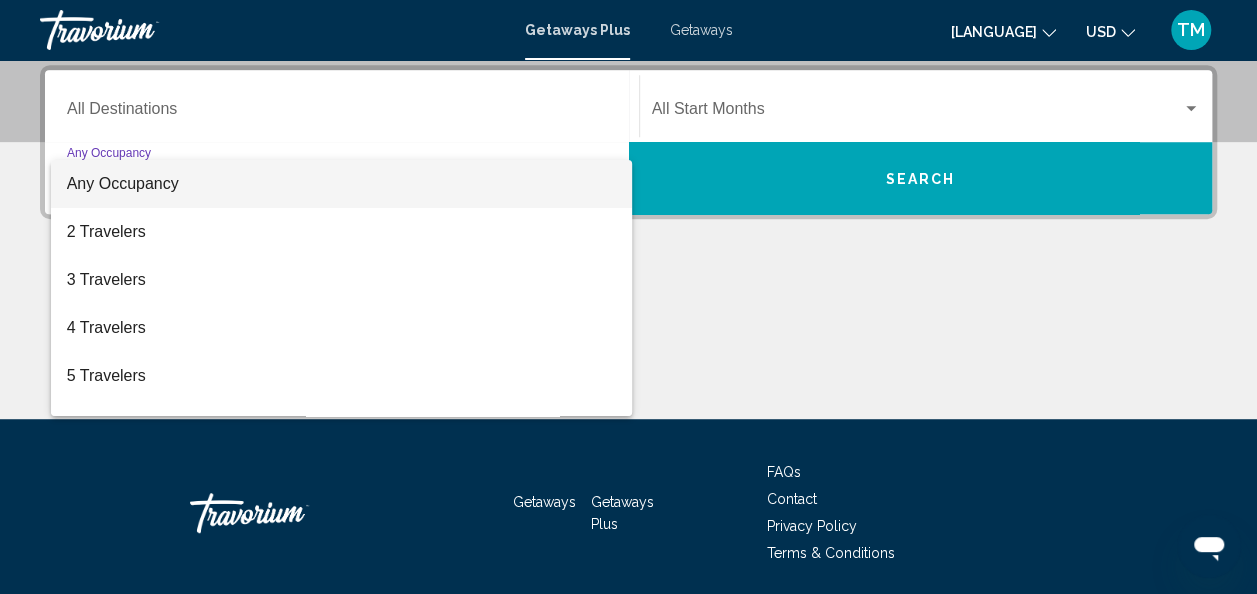 click at bounding box center [628, 297] 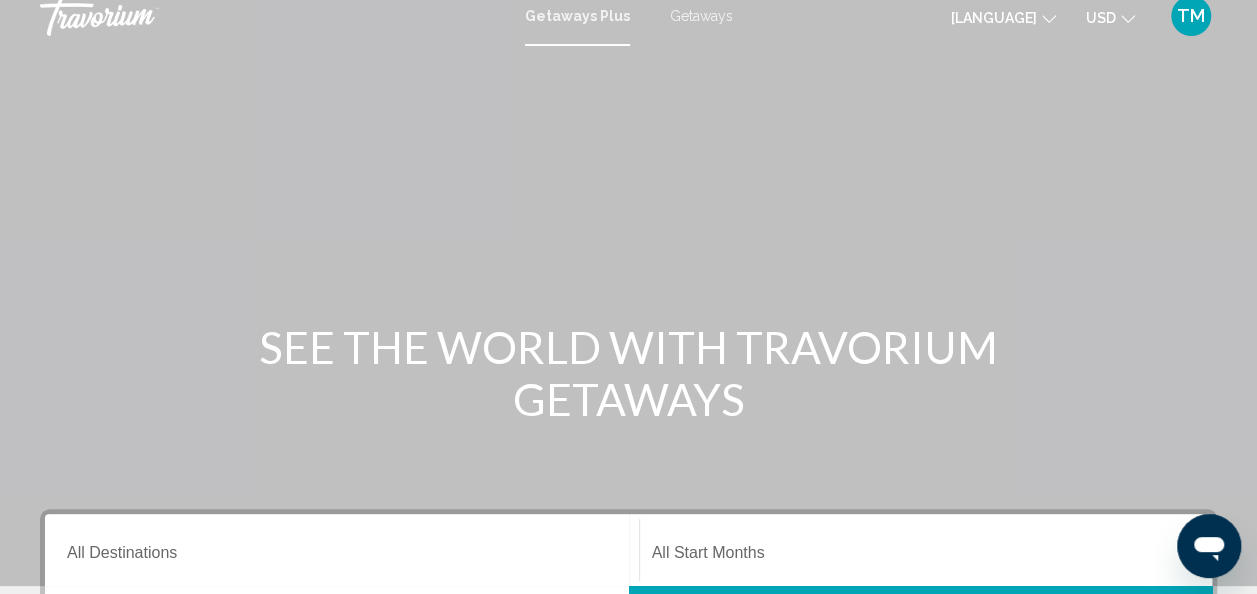 scroll, scrollTop: 0, scrollLeft: 0, axis: both 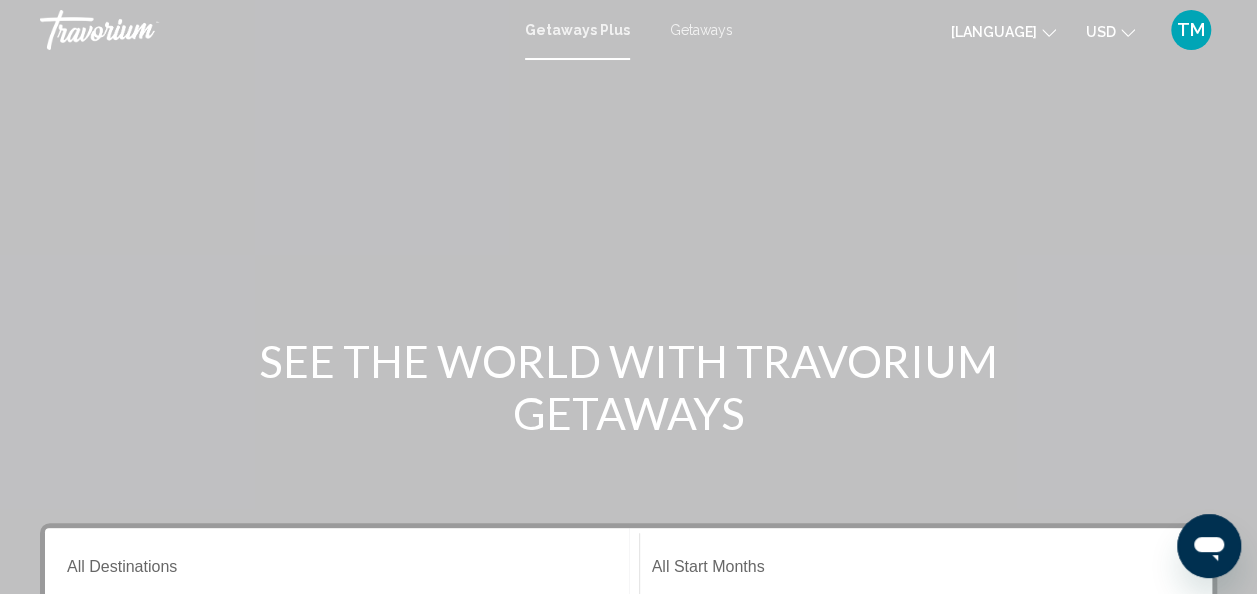 click on "Getaways" at bounding box center (701, 30) 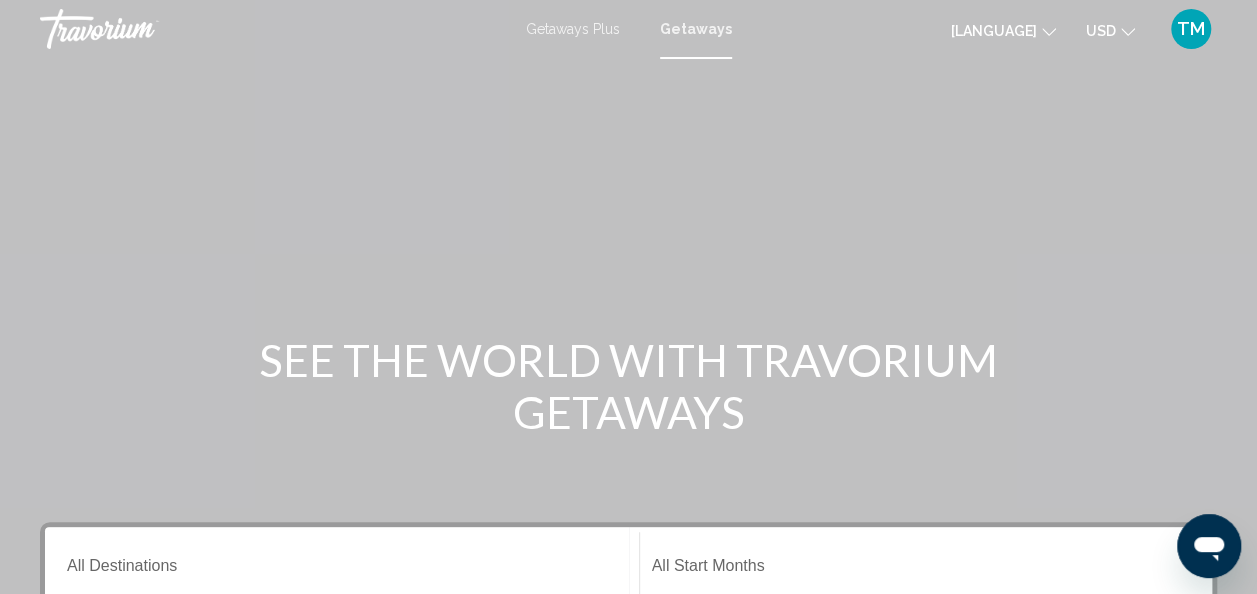 scroll, scrollTop: 0, scrollLeft: 0, axis: both 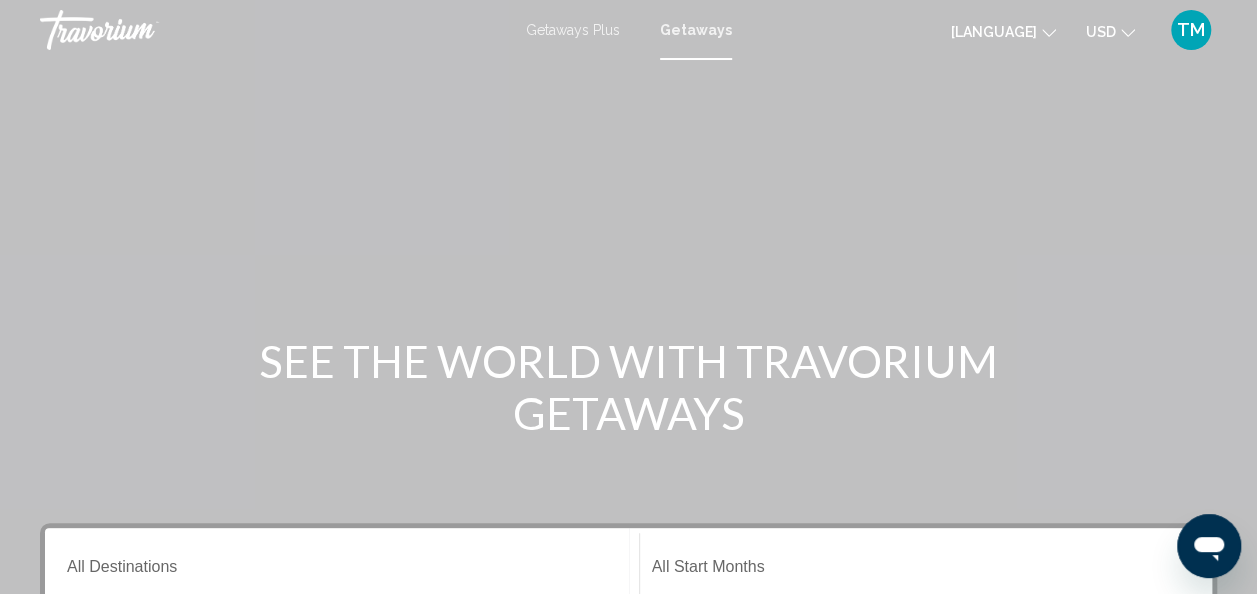 click on "Getaways Plus" at bounding box center [573, 30] 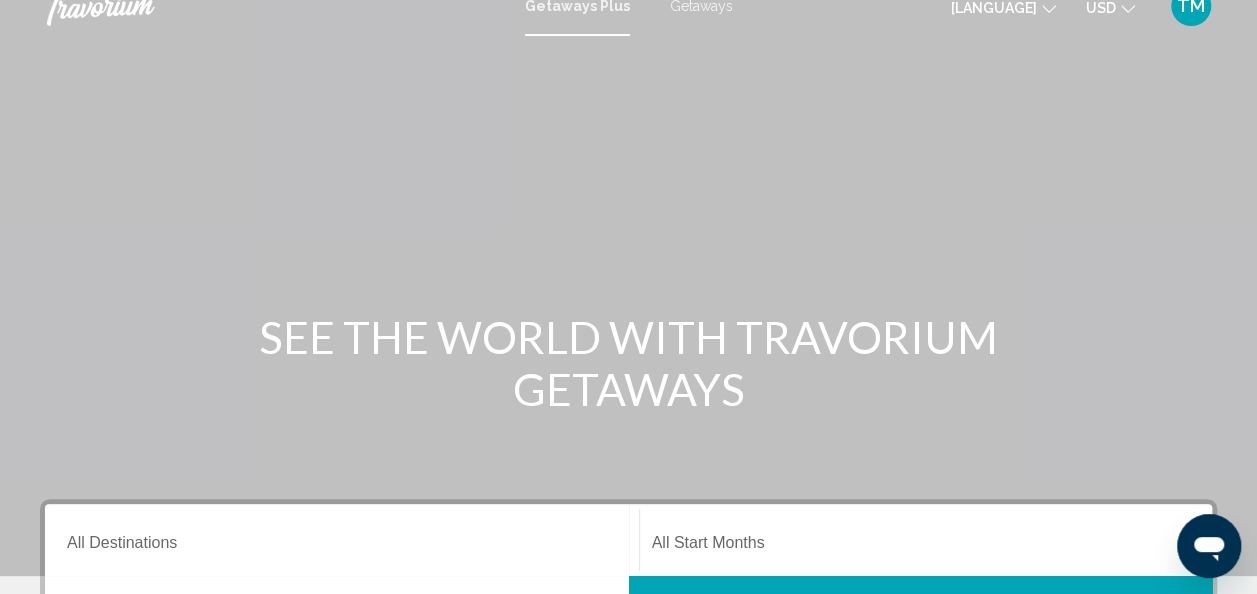 scroll, scrollTop: 0, scrollLeft: 0, axis: both 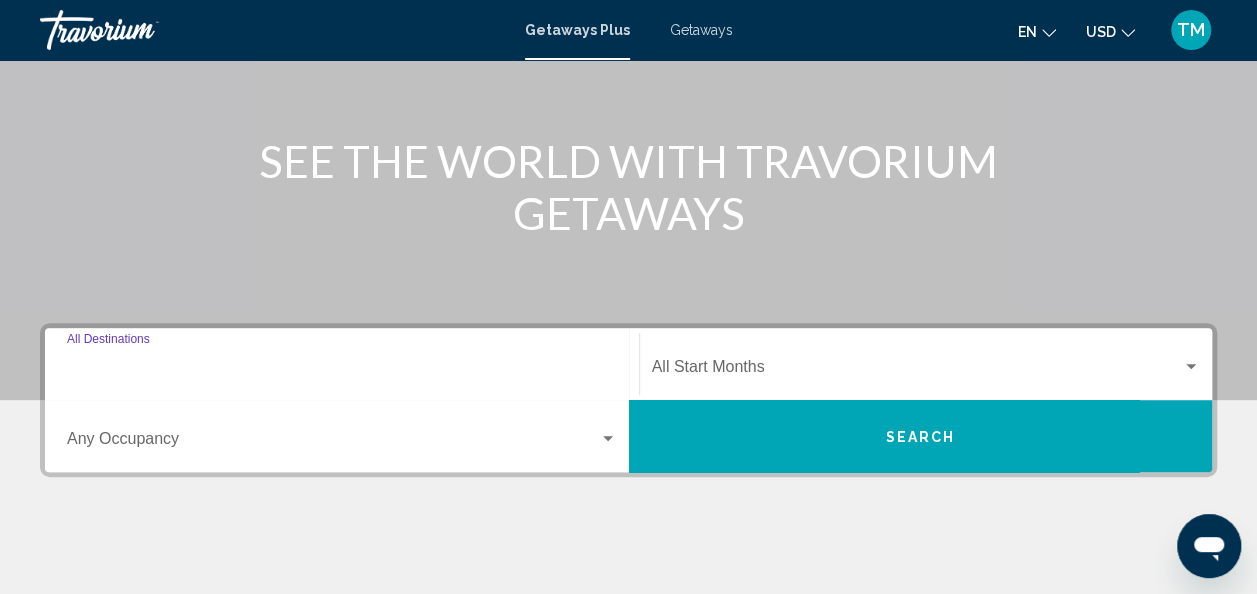 click on "Destination All Destinations" at bounding box center (342, 371) 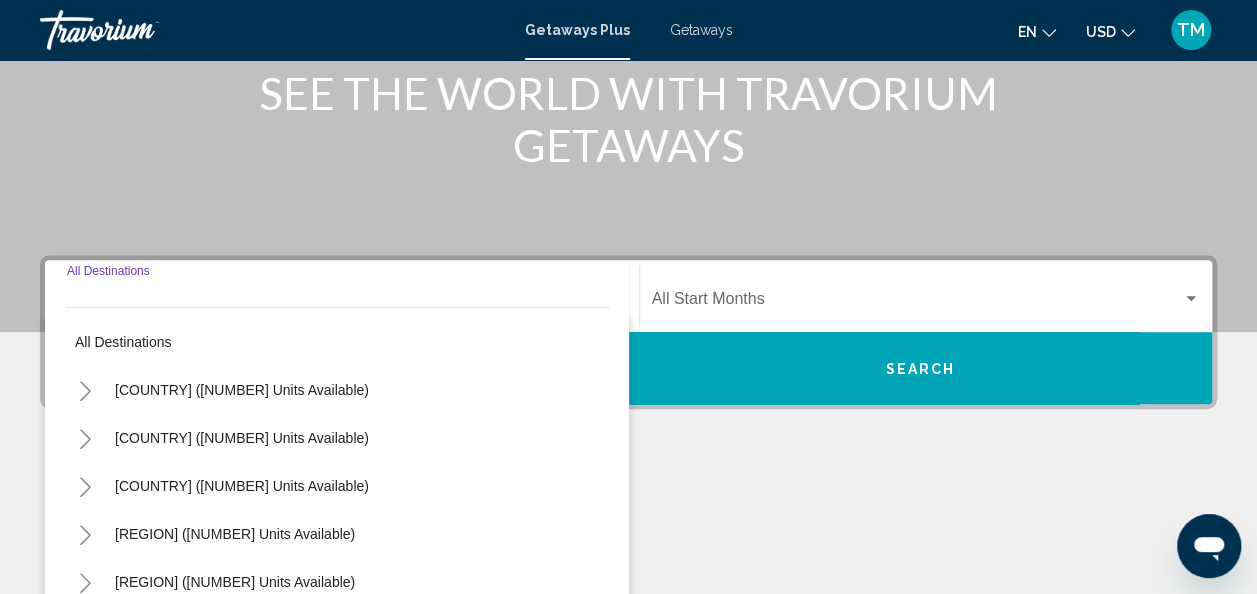 scroll, scrollTop: 458, scrollLeft: 0, axis: vertical 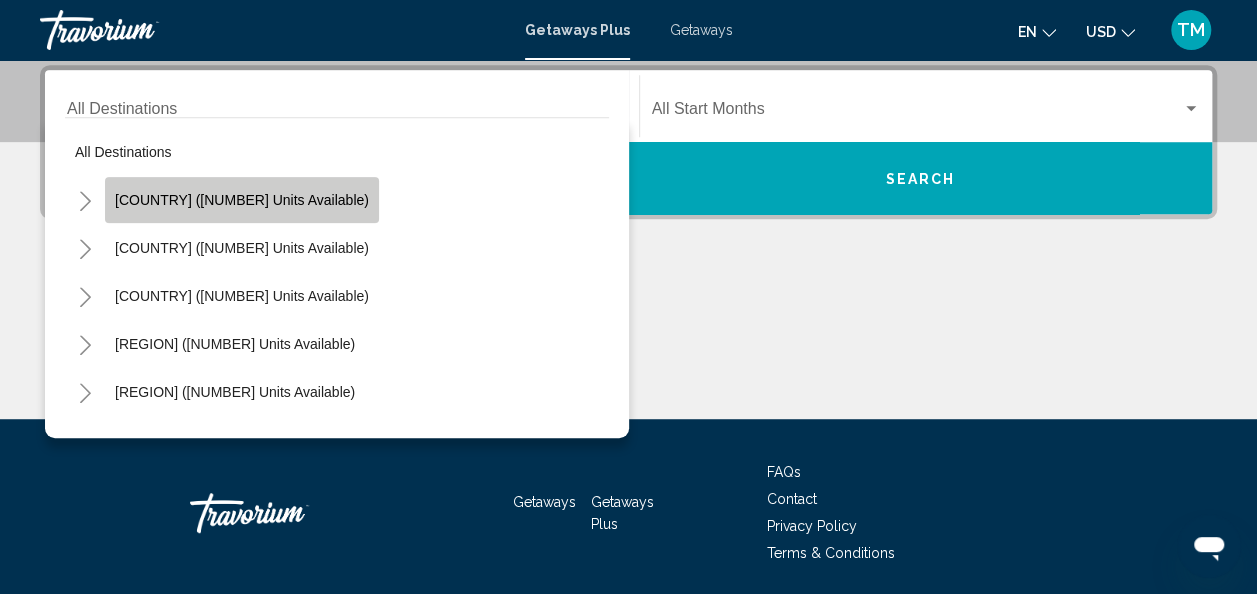 click on "[COUNTRY] ([NUMBER] units available)" at bounding box center [242, 200] 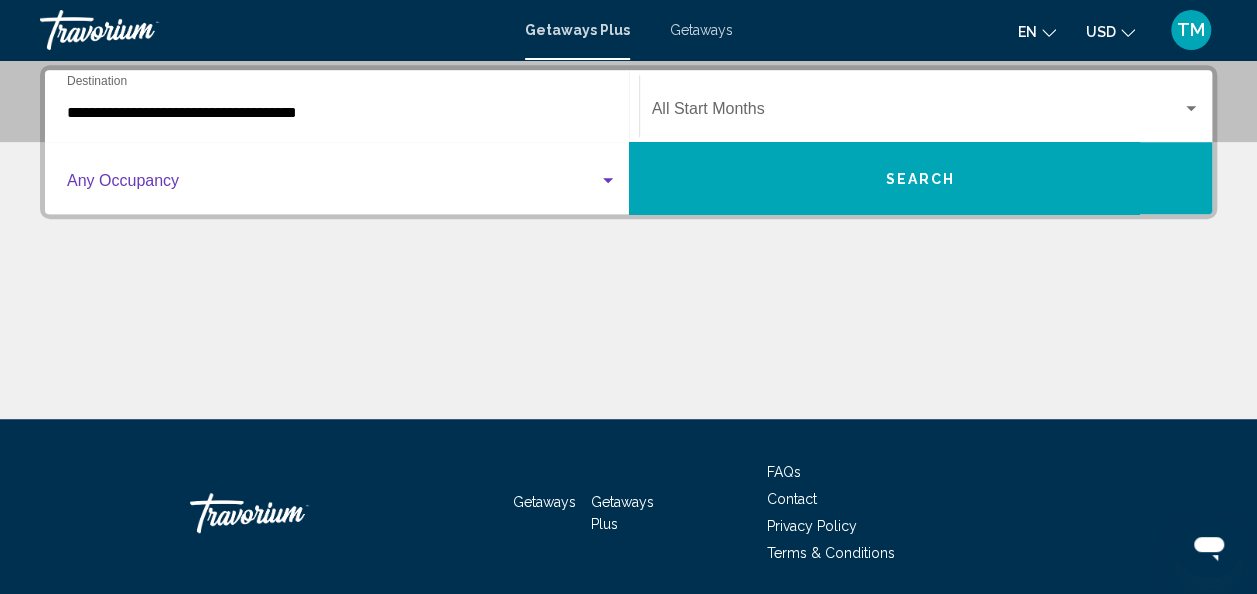 click at bounding box center (608, 181) 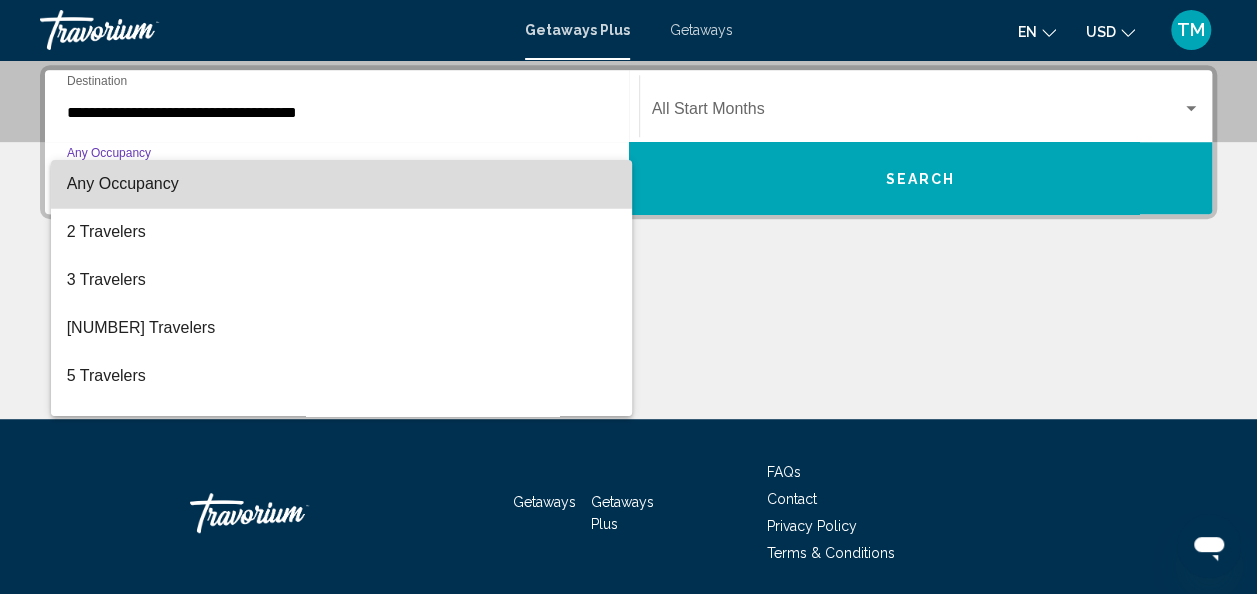 click on "Any Occupancy" at bounding box center (342, 184) 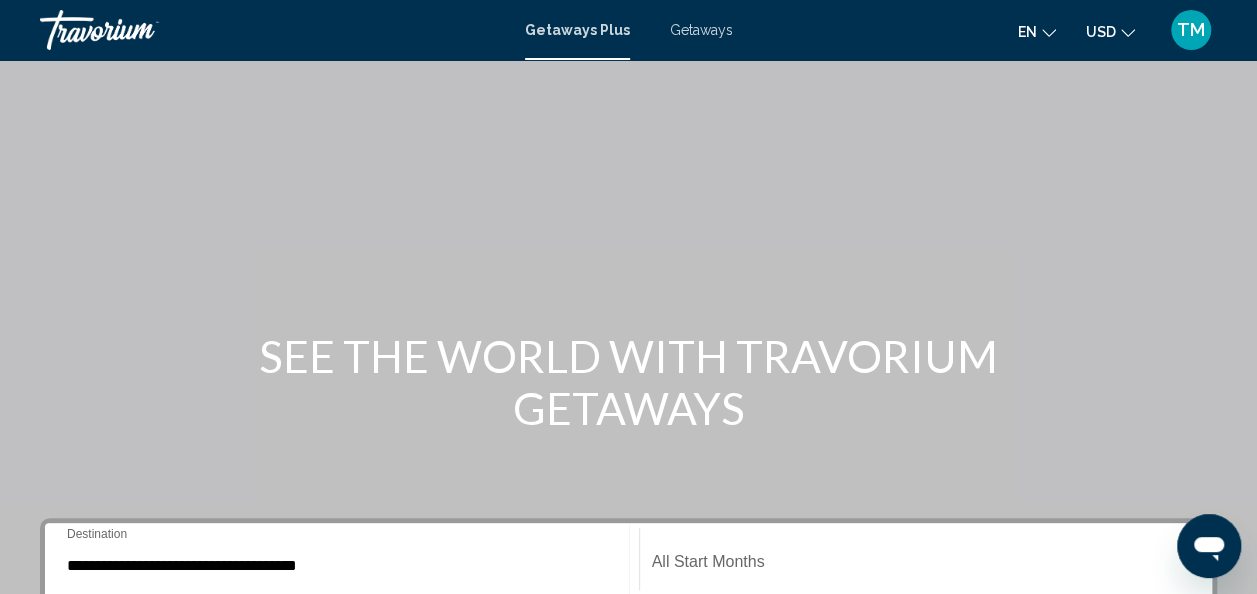 scroll, scrollTop: 0, scrollLeft: 0, axis: both 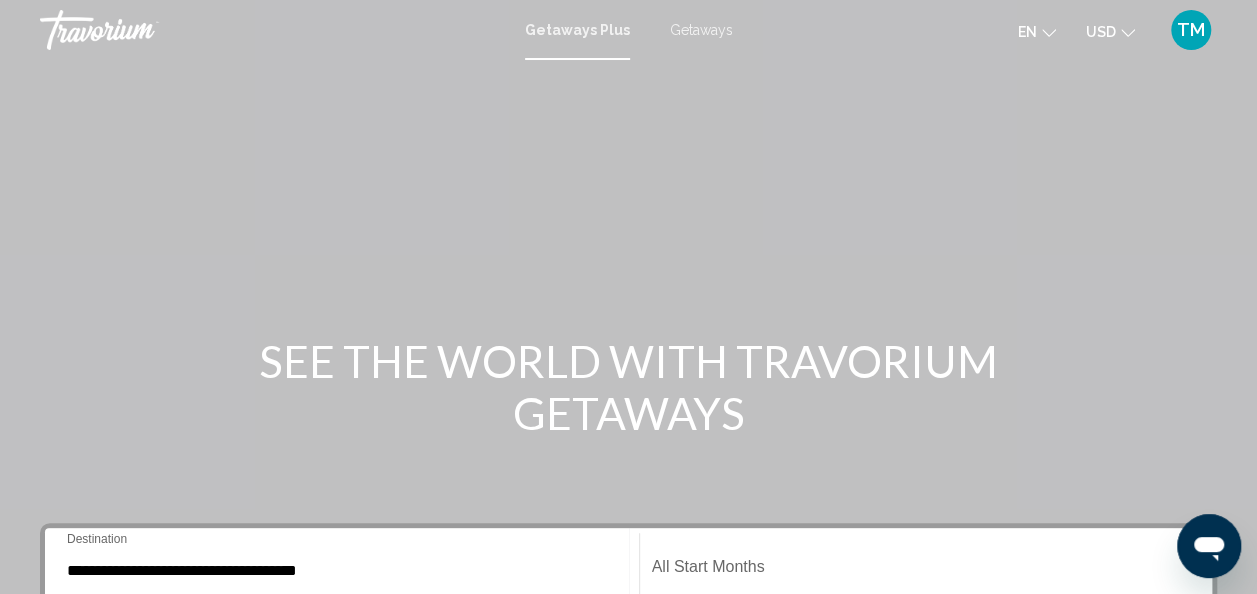 click on "Getaways" at bounding box center (701, 30) 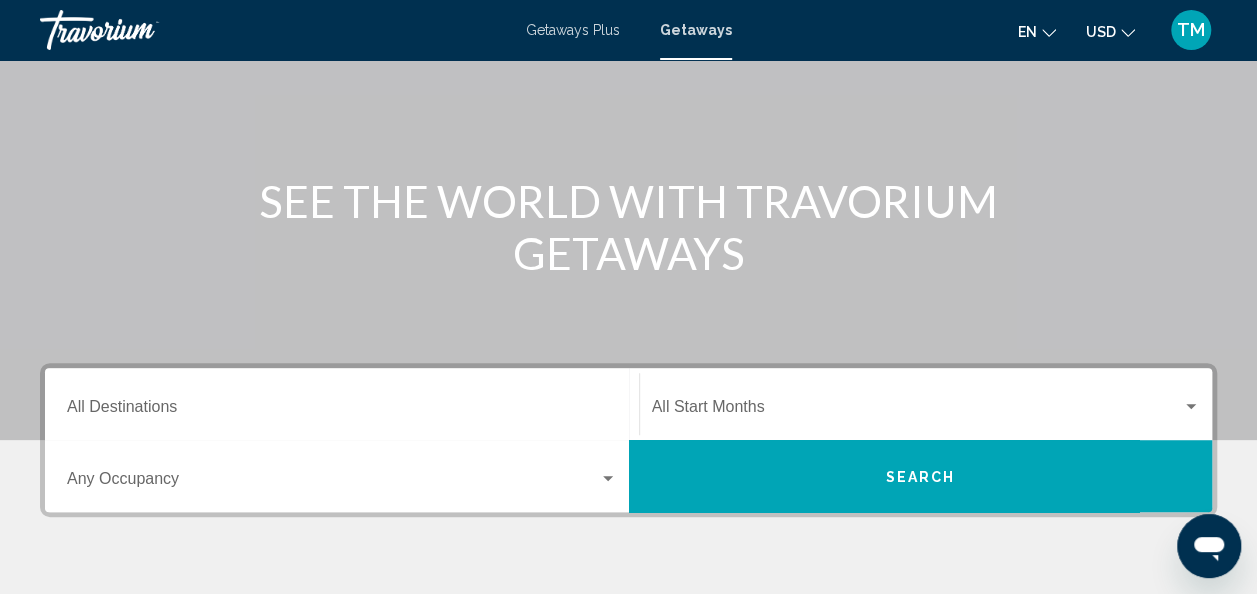 scroll, scrollTop: 200, scrollLeft: 0, axis: vertical 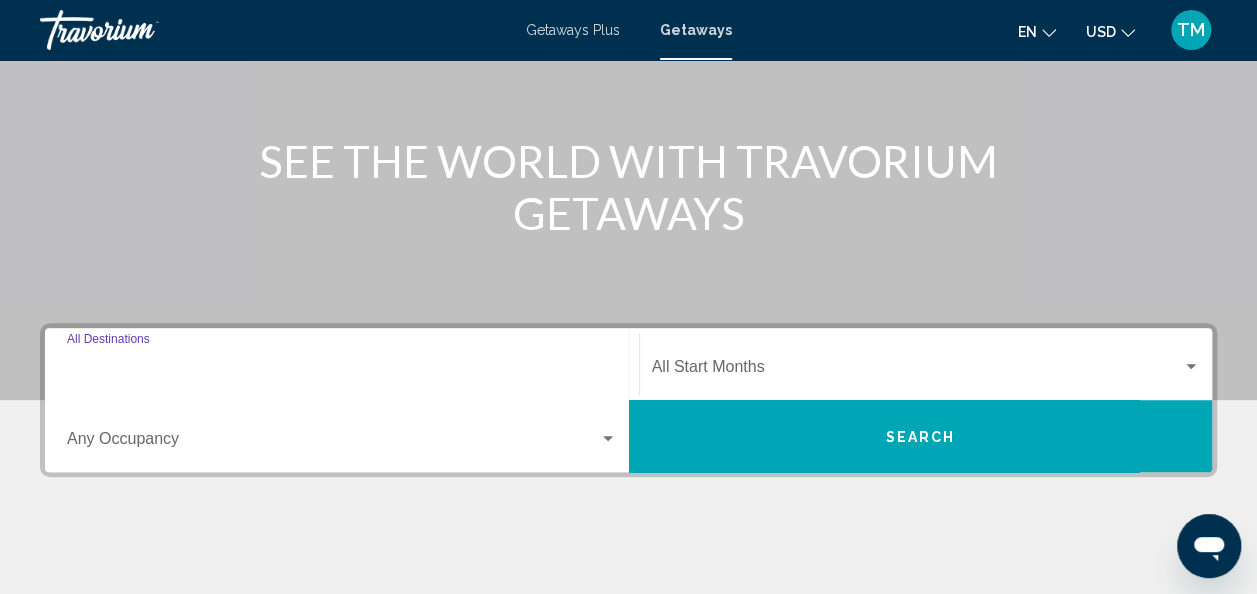 click on "Destination All Destinations" at bounding box center (342, 371) 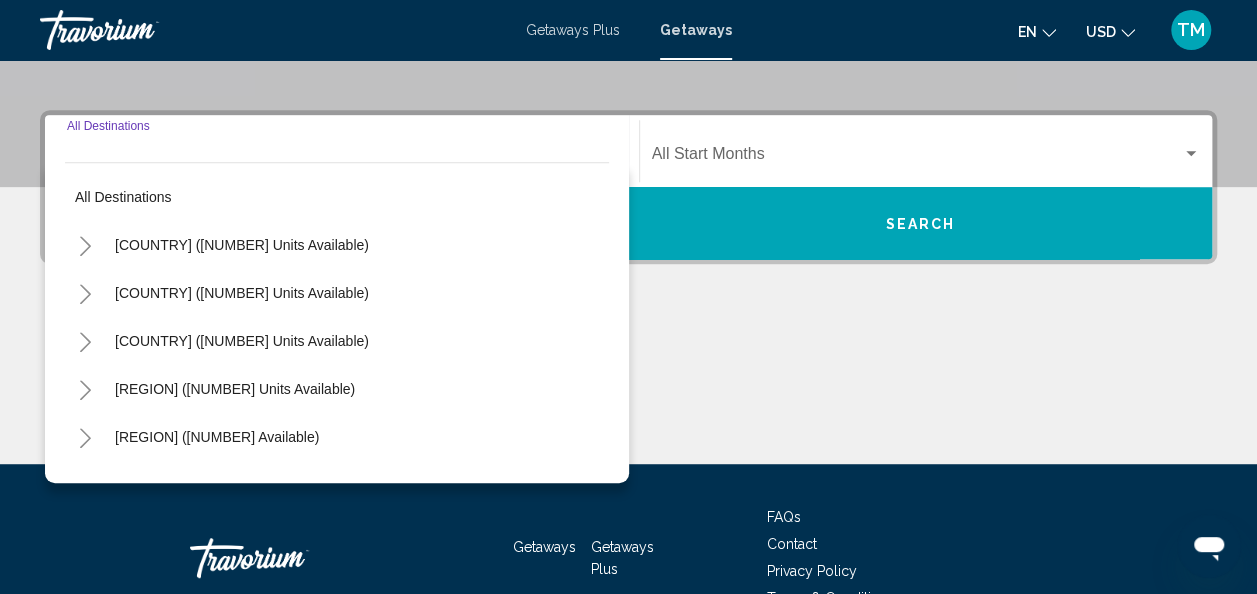 scroll, scrollTop: 458, scrollLeft: 0, axis: vertical 